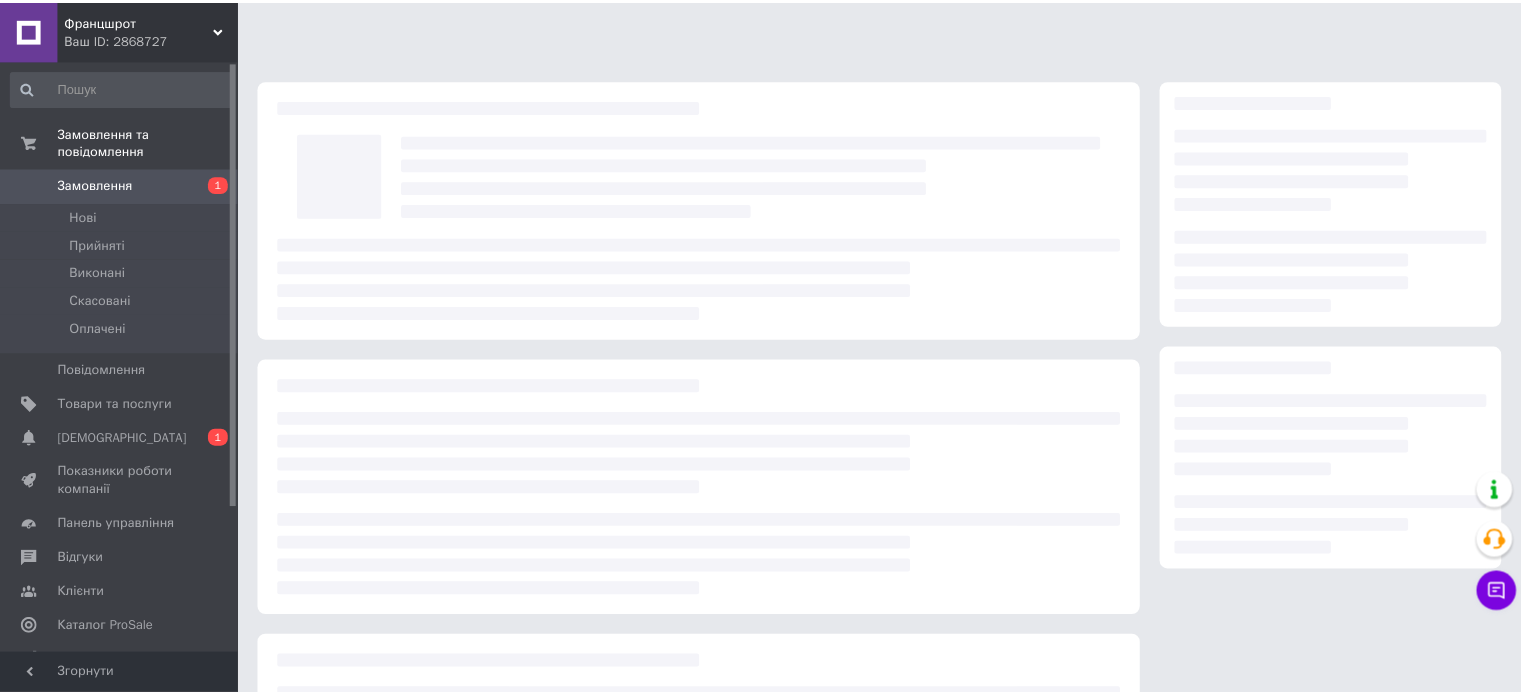 scroll, scrollTop: 0, scrollLeft: 0, axis: both 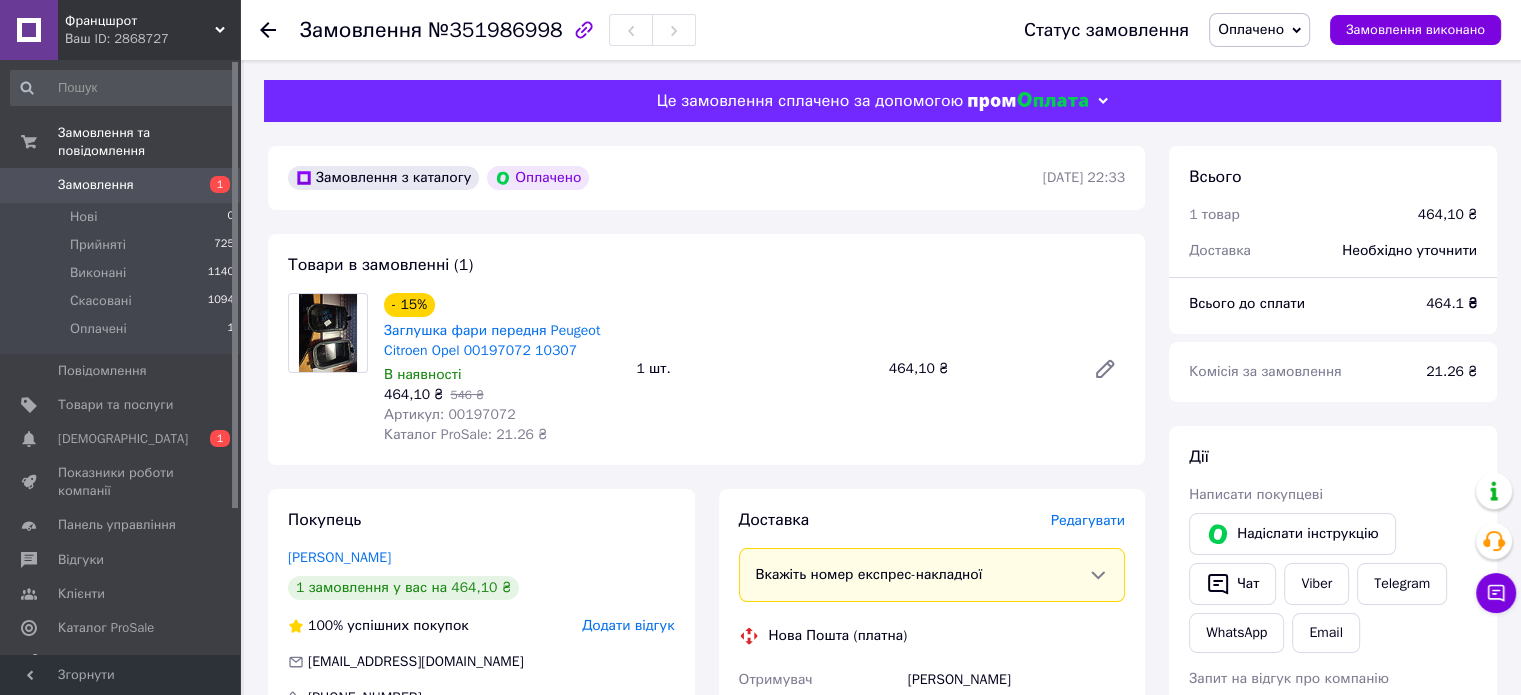 click at bounding box center [328, 333] 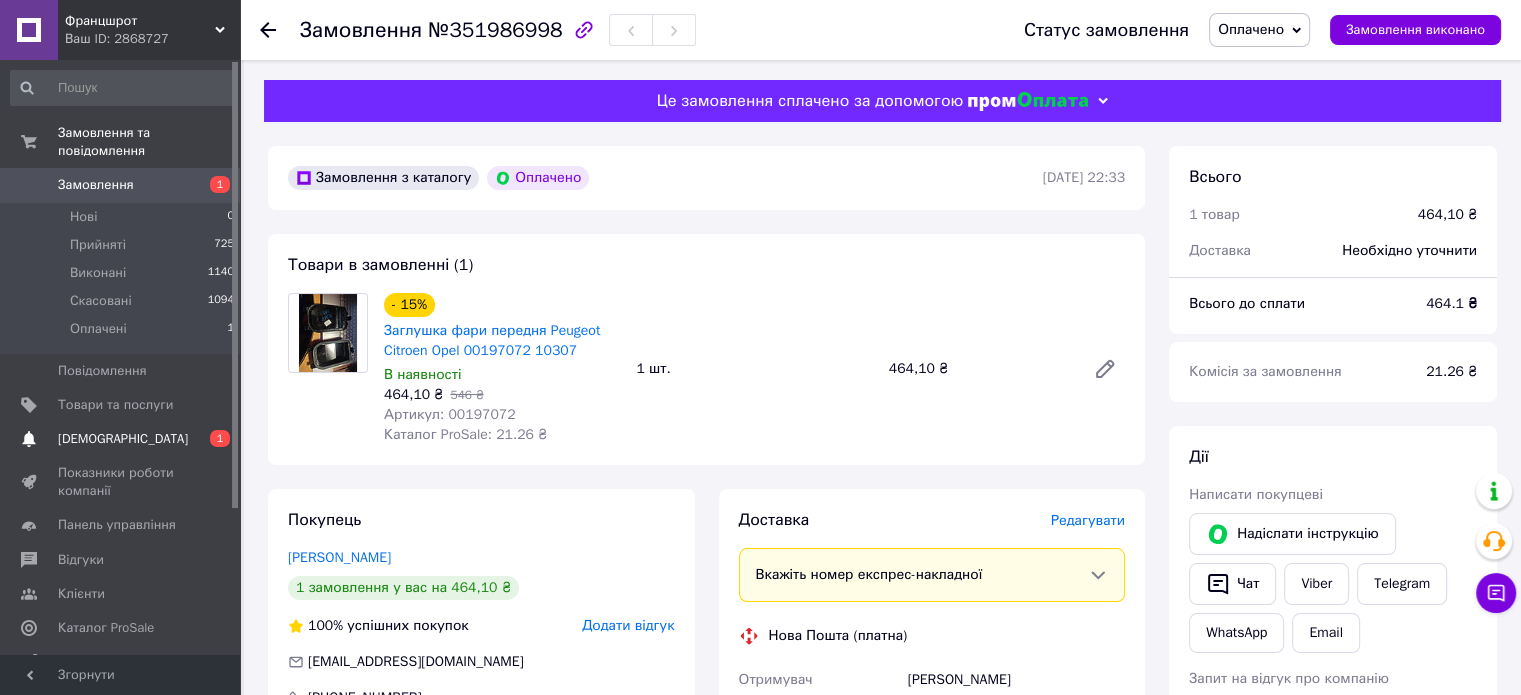click on "[DEMOGRAPHIC_DATA]" at bounding box center [123, 439] 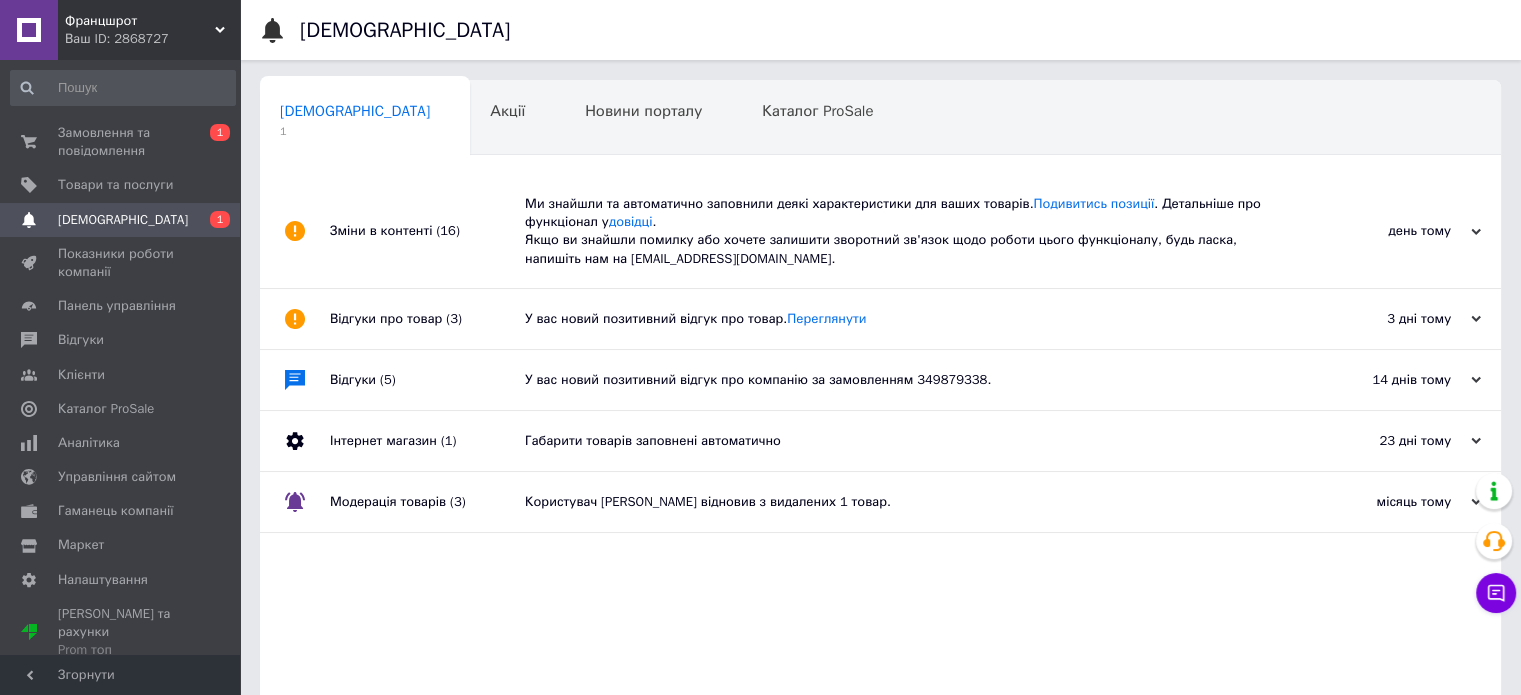 click on "Ми знайшли та автоматично заповнили деякі характеристики для ваших товарів.  Подивитись позиції . Детальніше про функціонал у  довідці . Якщо ви знайшли помилку або хочете залишити зворотний зв'язок щодо роботи цього функціоналу, будь ласка, напишіть нам на [EMAIL_ADDRESS][DOMAIN_NAME]." at bounding box center [903, 231] 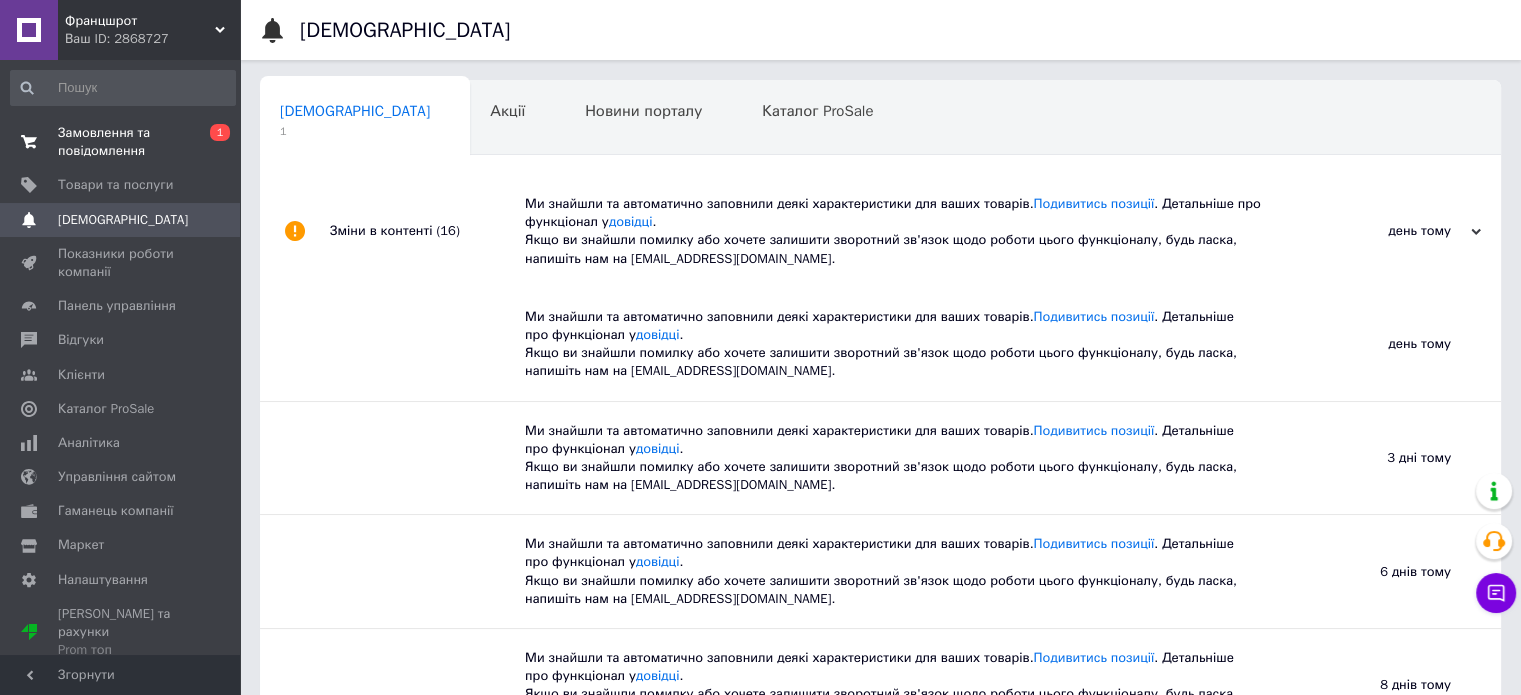 click on "Замовлення та повідомлення" at bounding box center (121, 142) 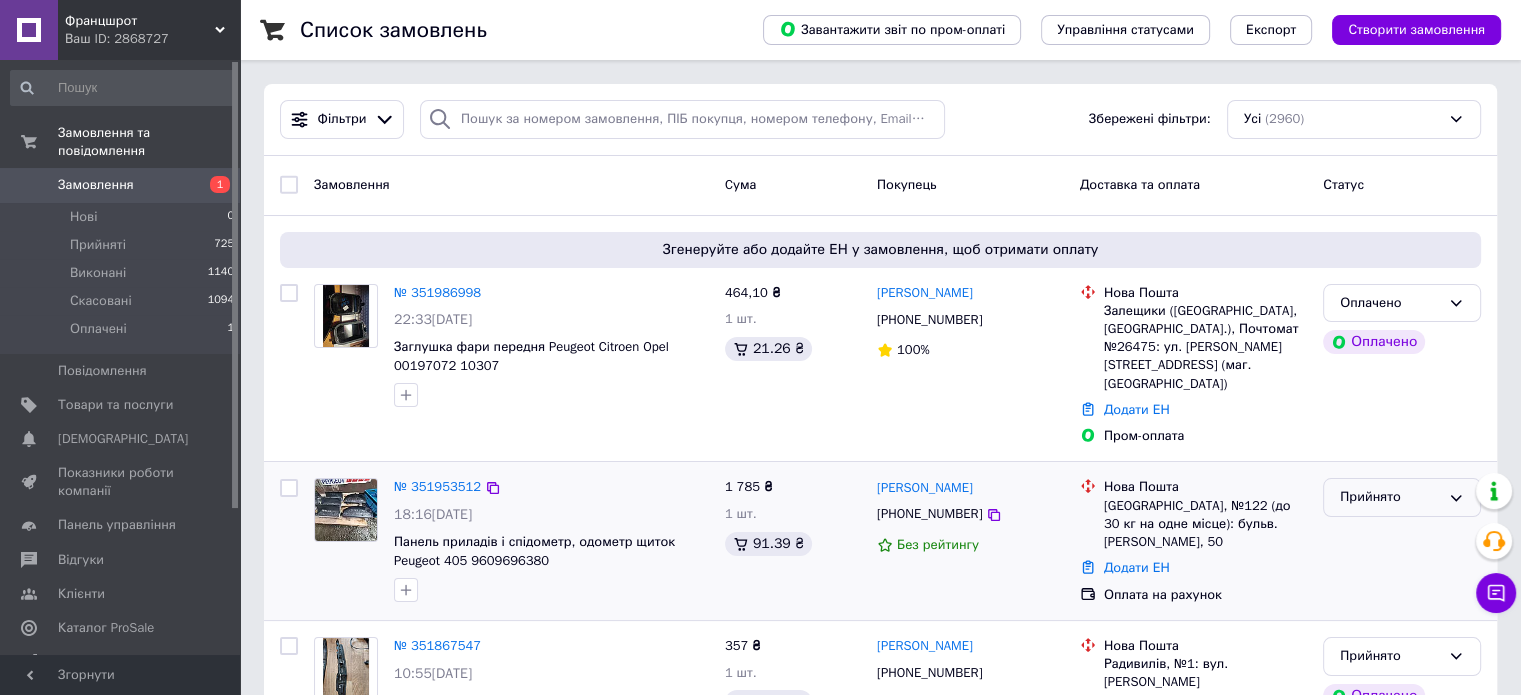 click on "Прийнято" at bounding box center (1390, 497) 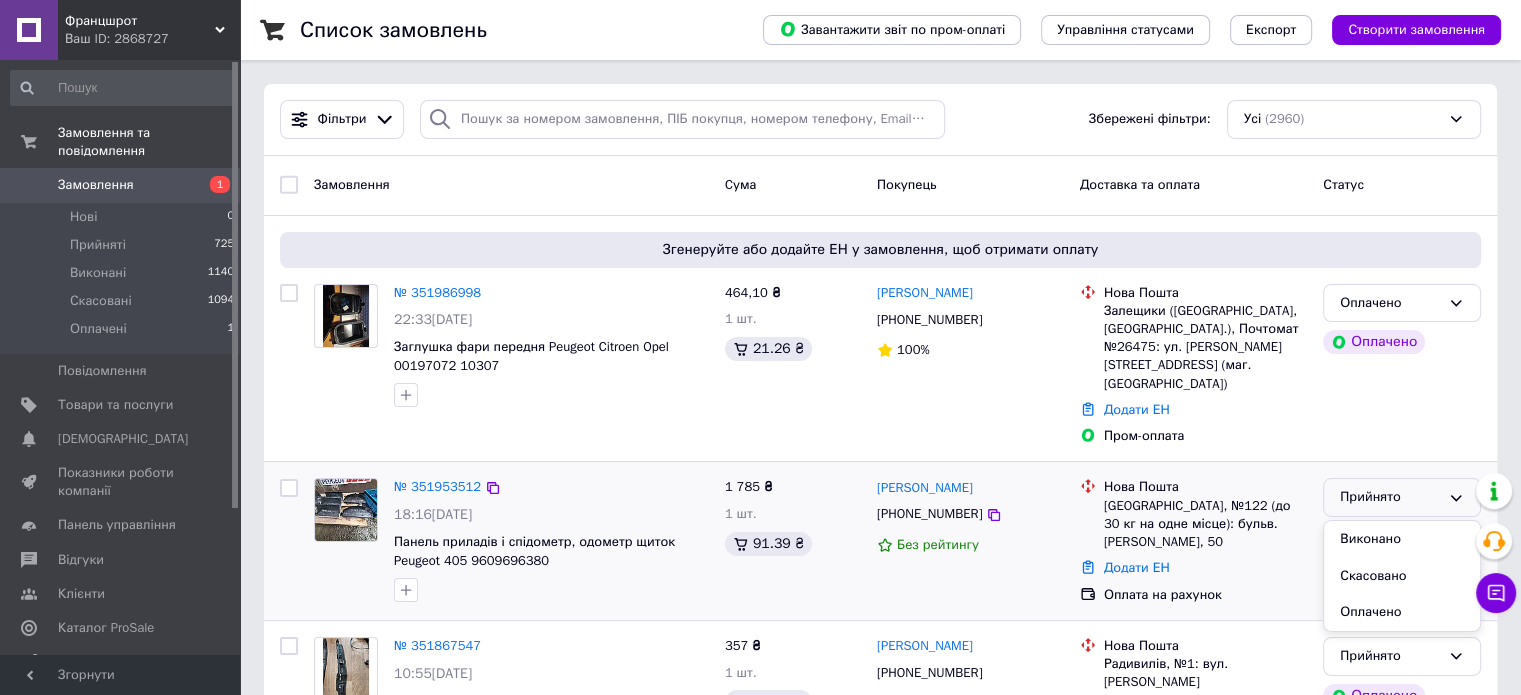 click on "Додати ЕН" at bounding box center (1205, 568) 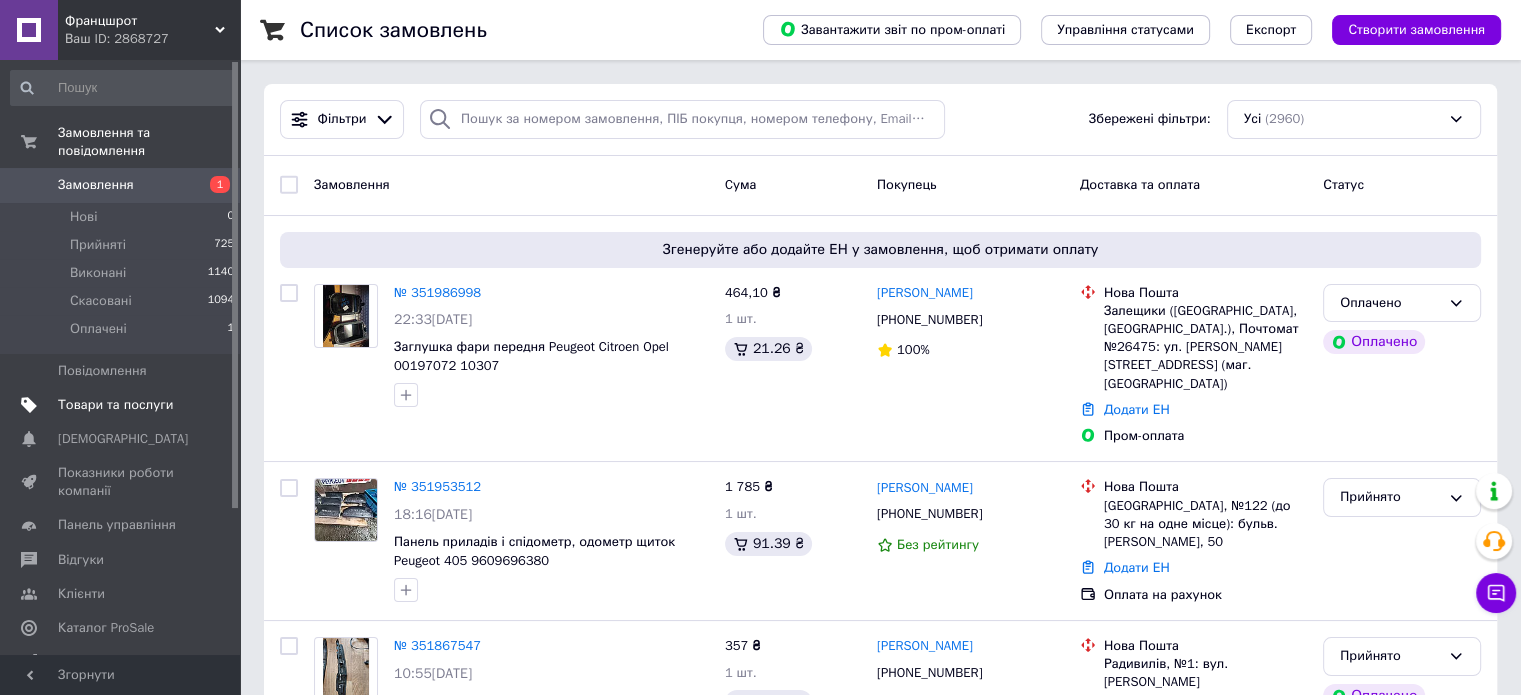 click on "Товари та послуги" at bounding box center [115, 405] 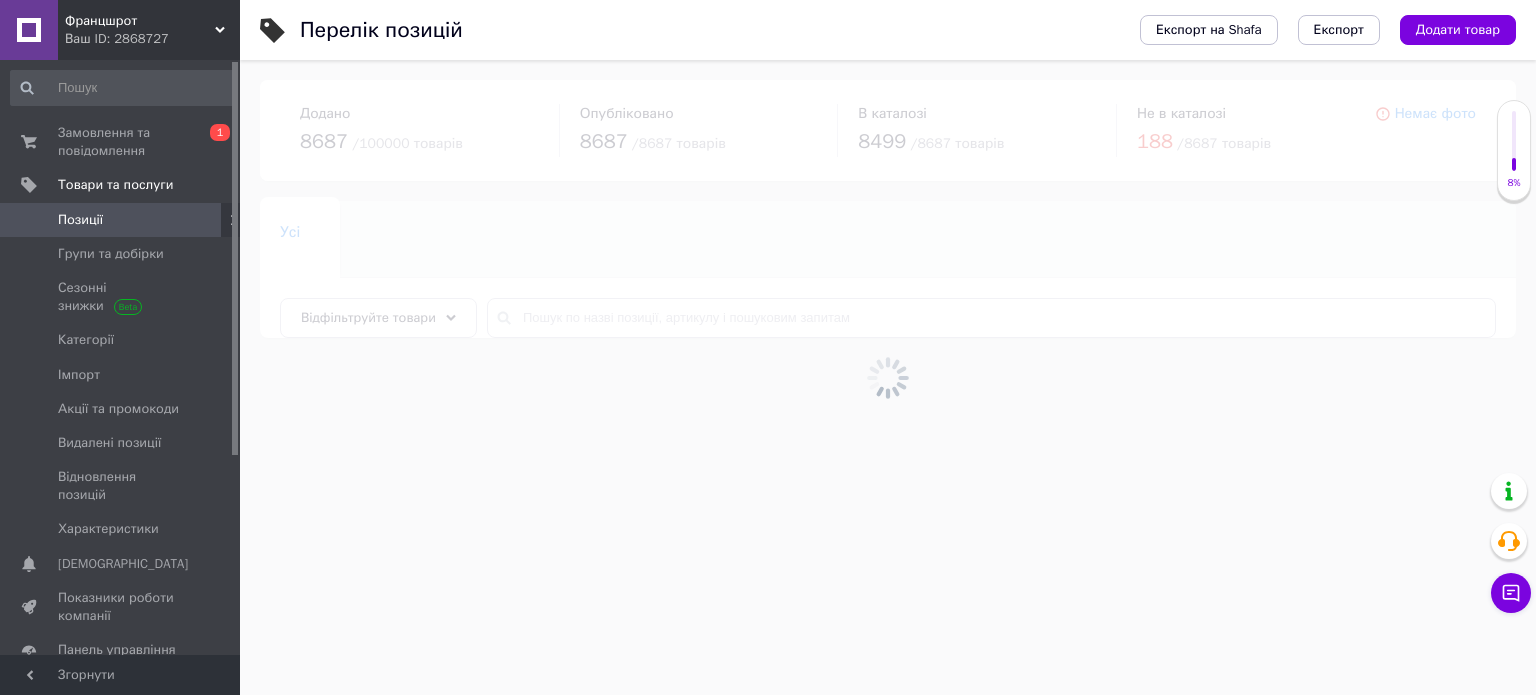 click at bounding box center (888, 377) 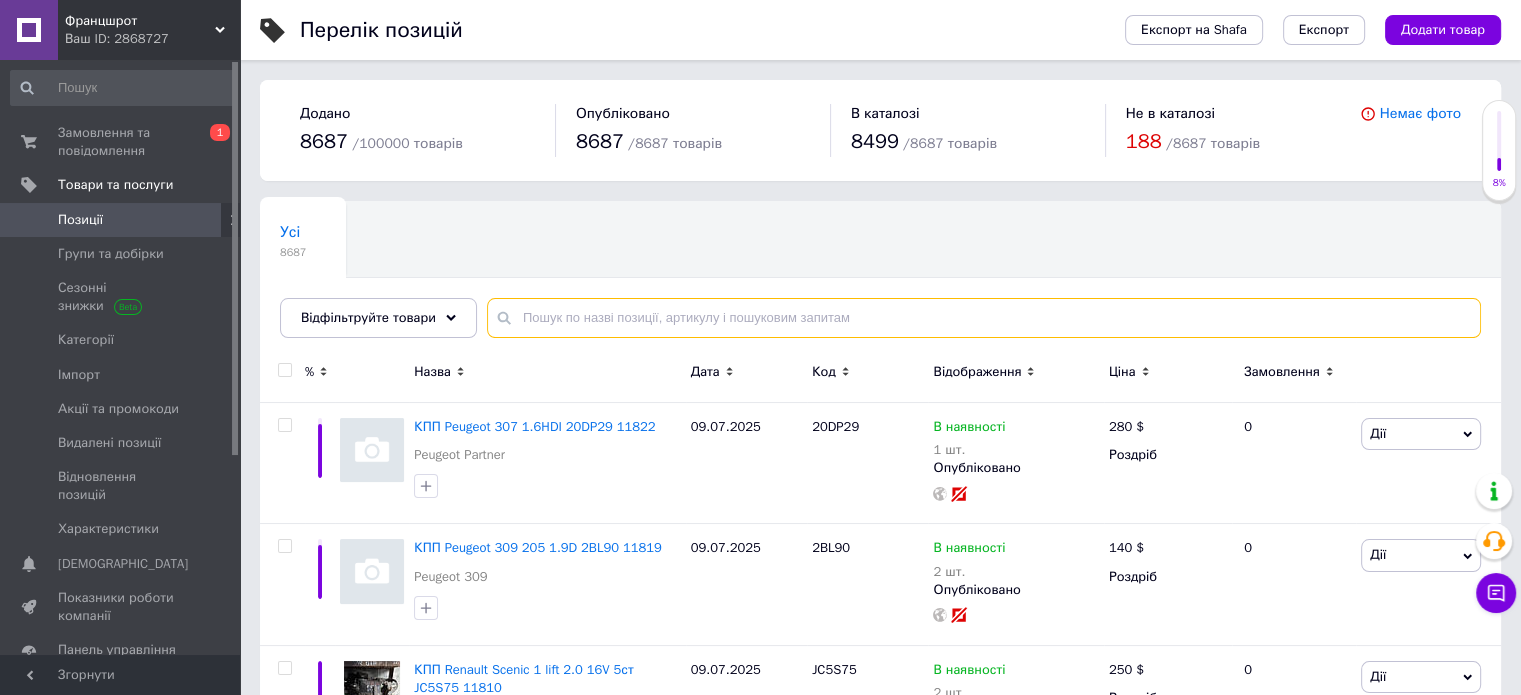 click at bounding box center (984, 318) 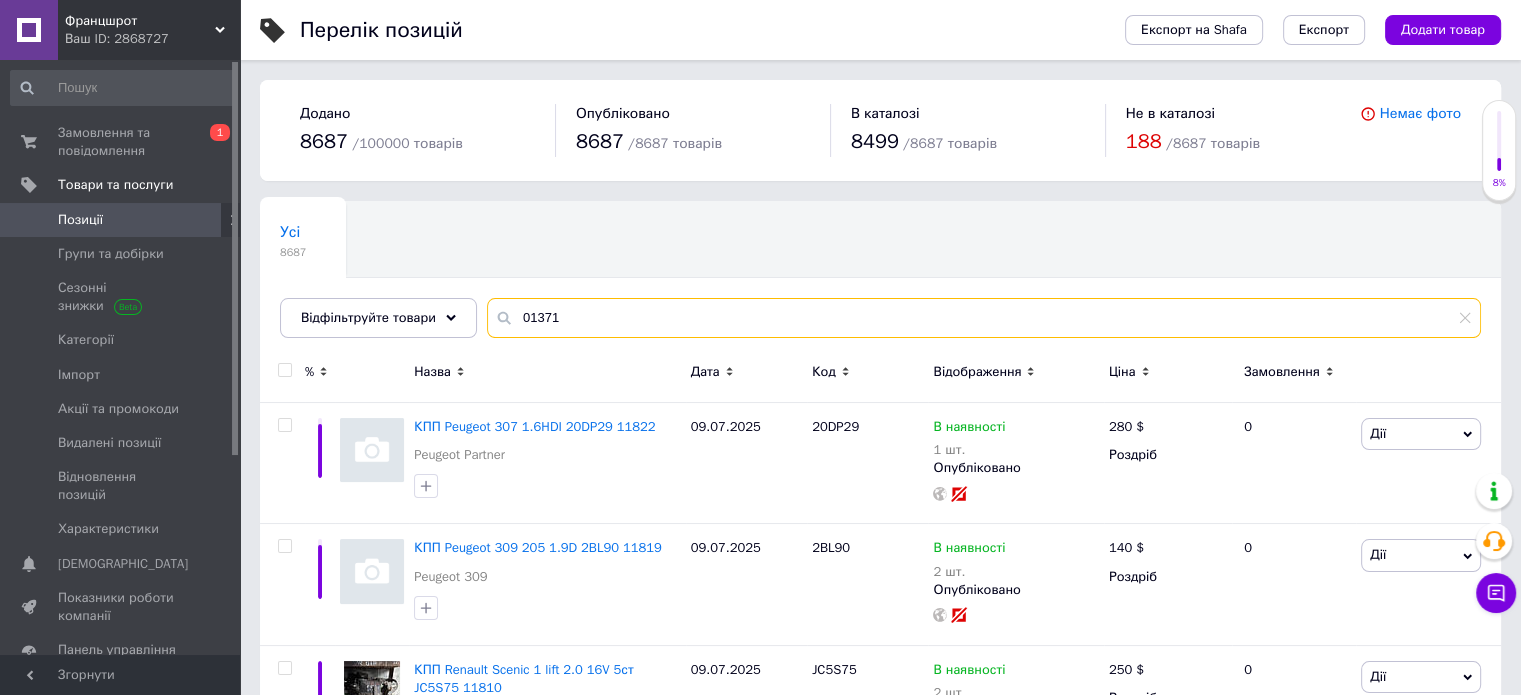 type on "01371" 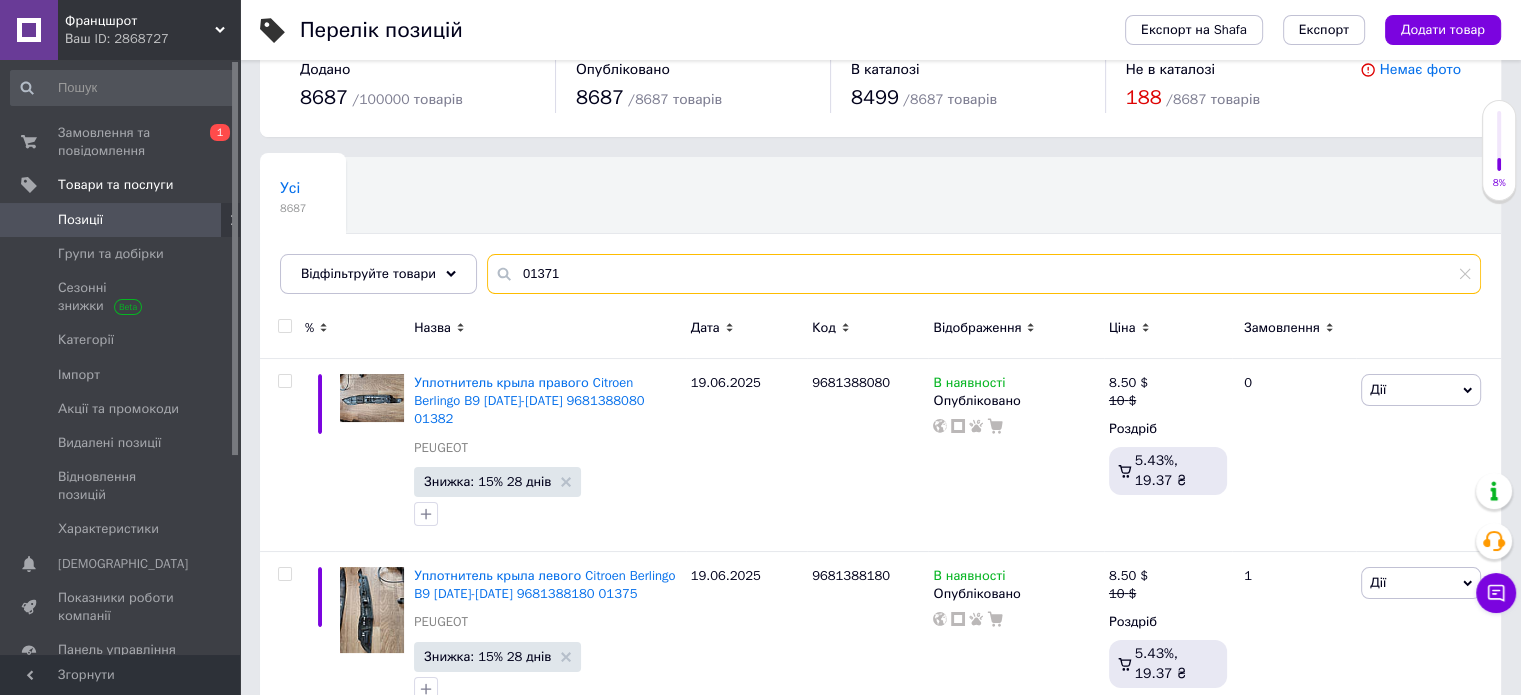 scroll, scrollTop: 75, scrollLeft: 0, axis: vertical 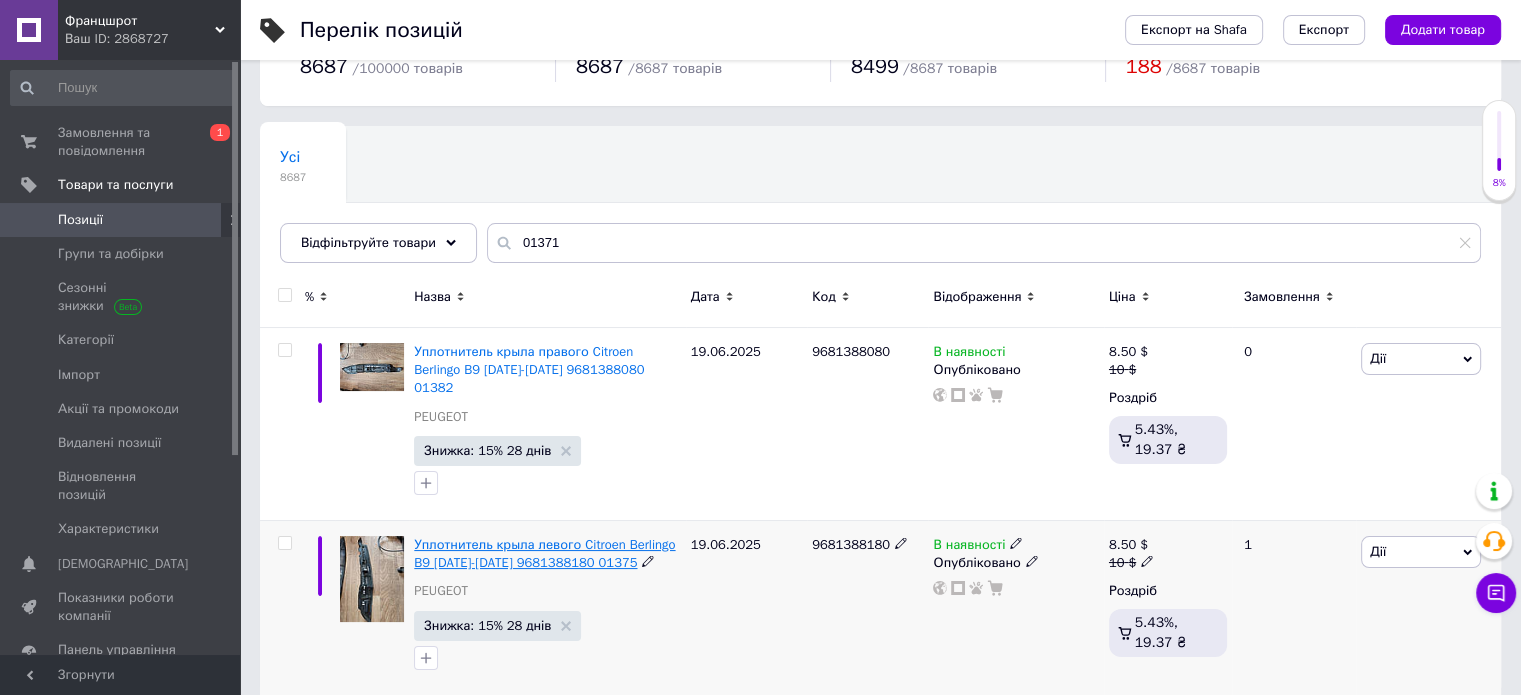 click on "Уплотнитель крыла левого Citroen Berlingo B9 [DATE]-[DATE] 9681388180 01375" at bounding box center (544, 553) 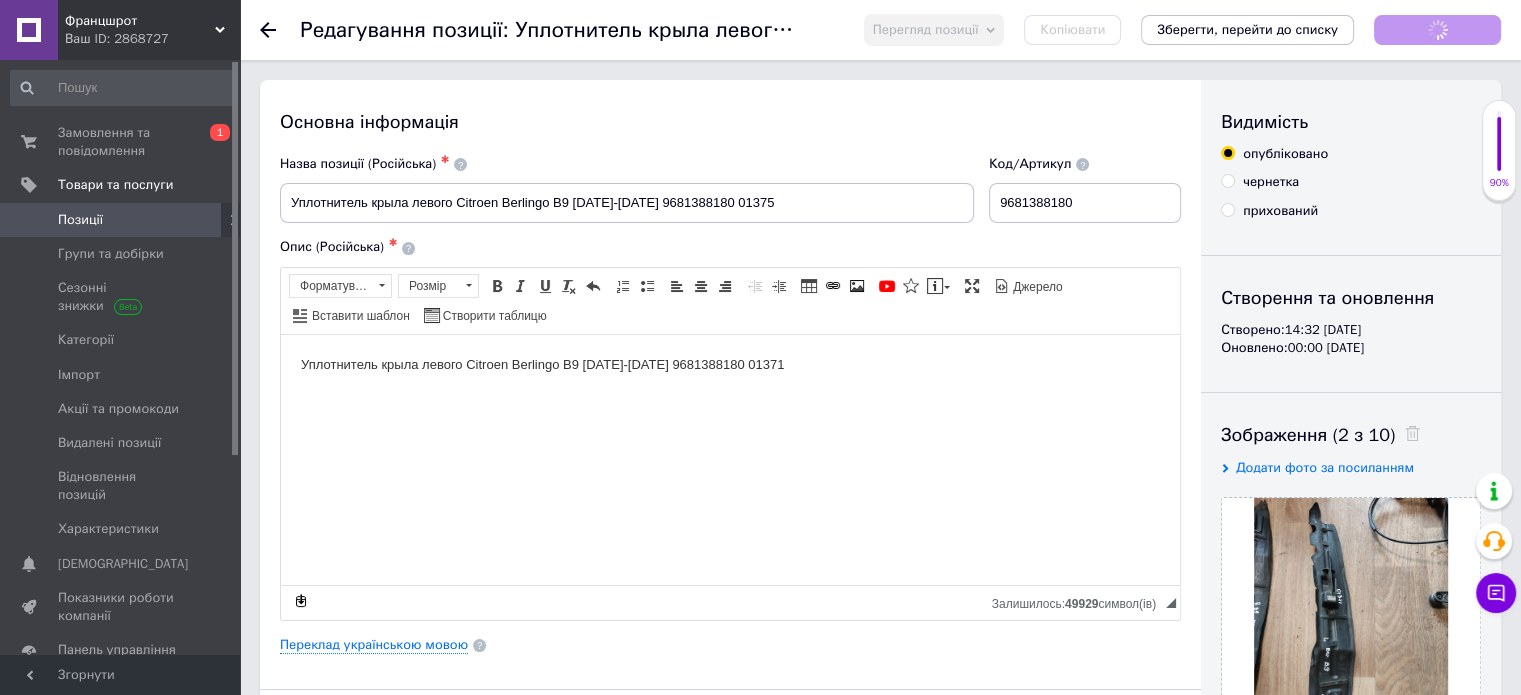 scroll, scrollTop: 0, scrollLeft: 0, axis: both 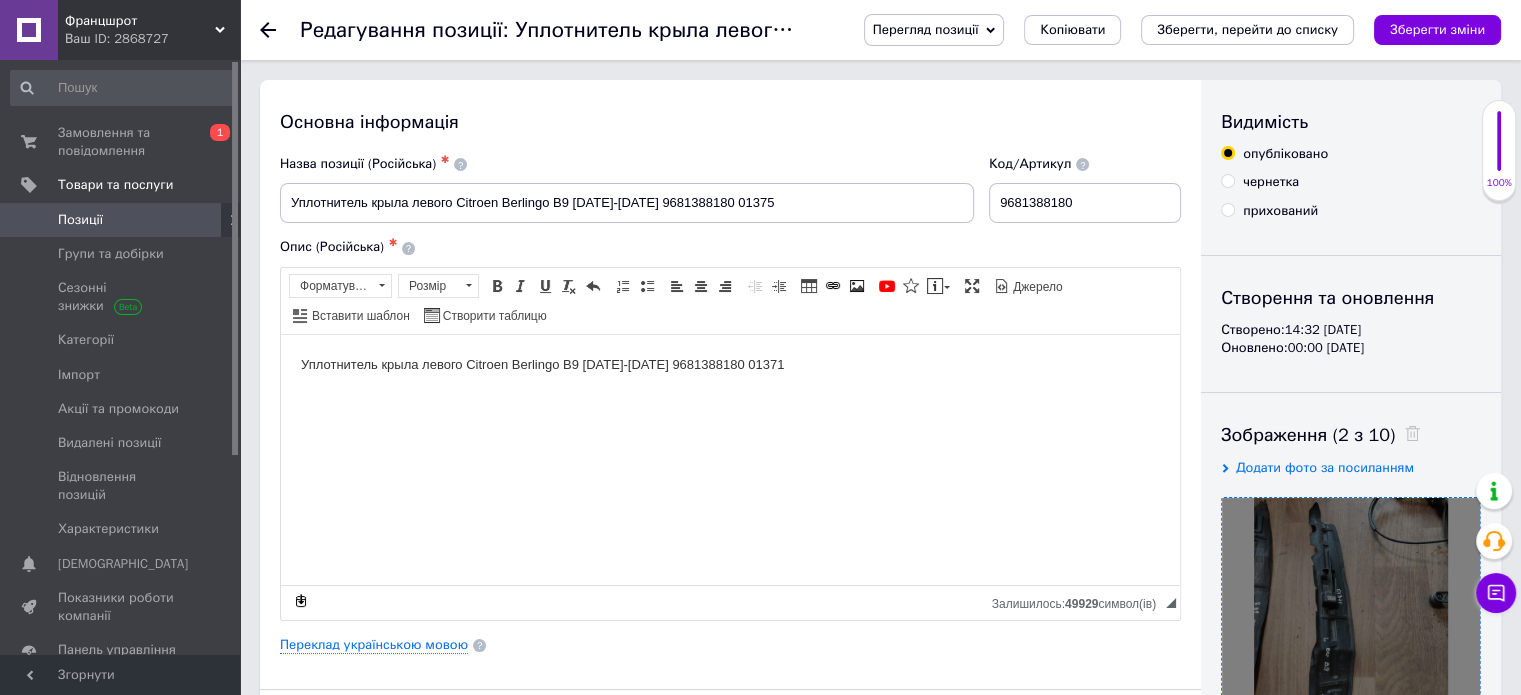 click at bounding box center [1351, 627] 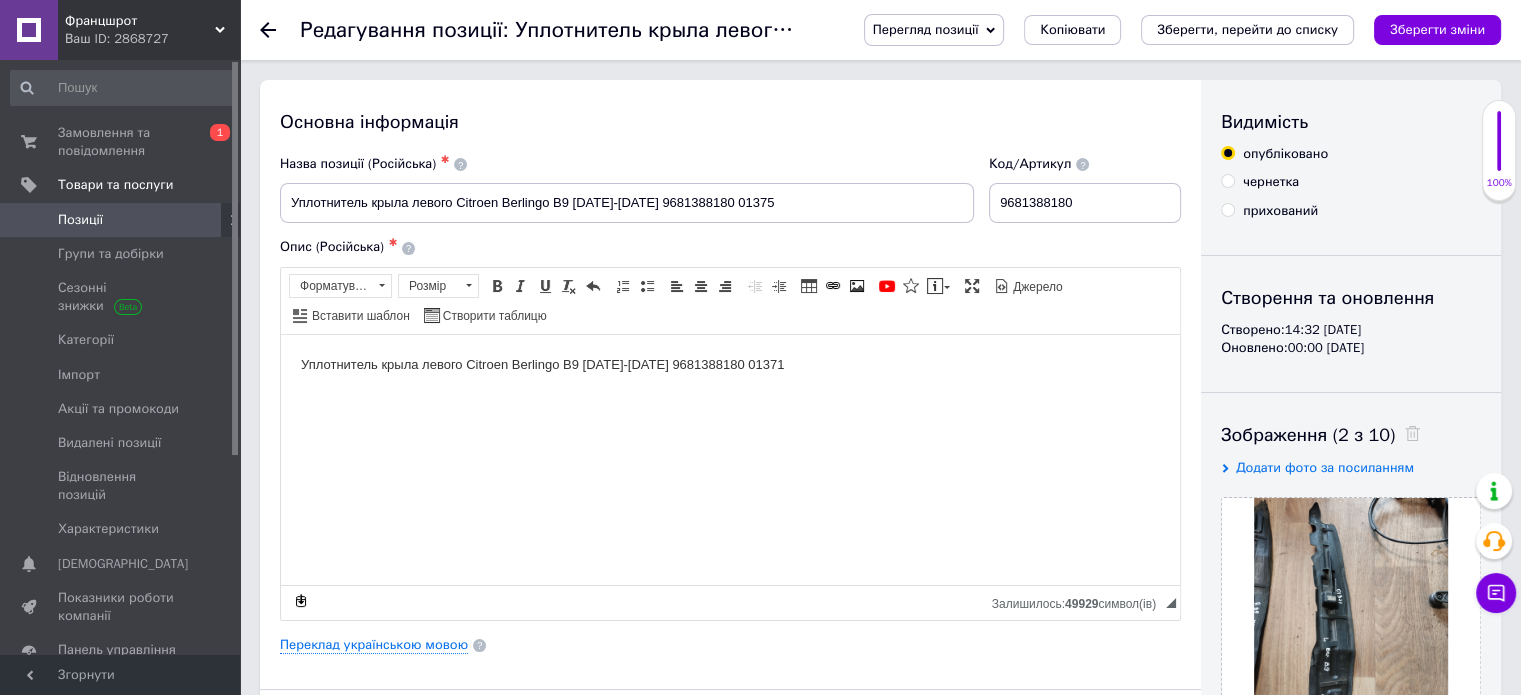 scroll, scrollTop: 608, scrollLeft: 0, axis: vertical 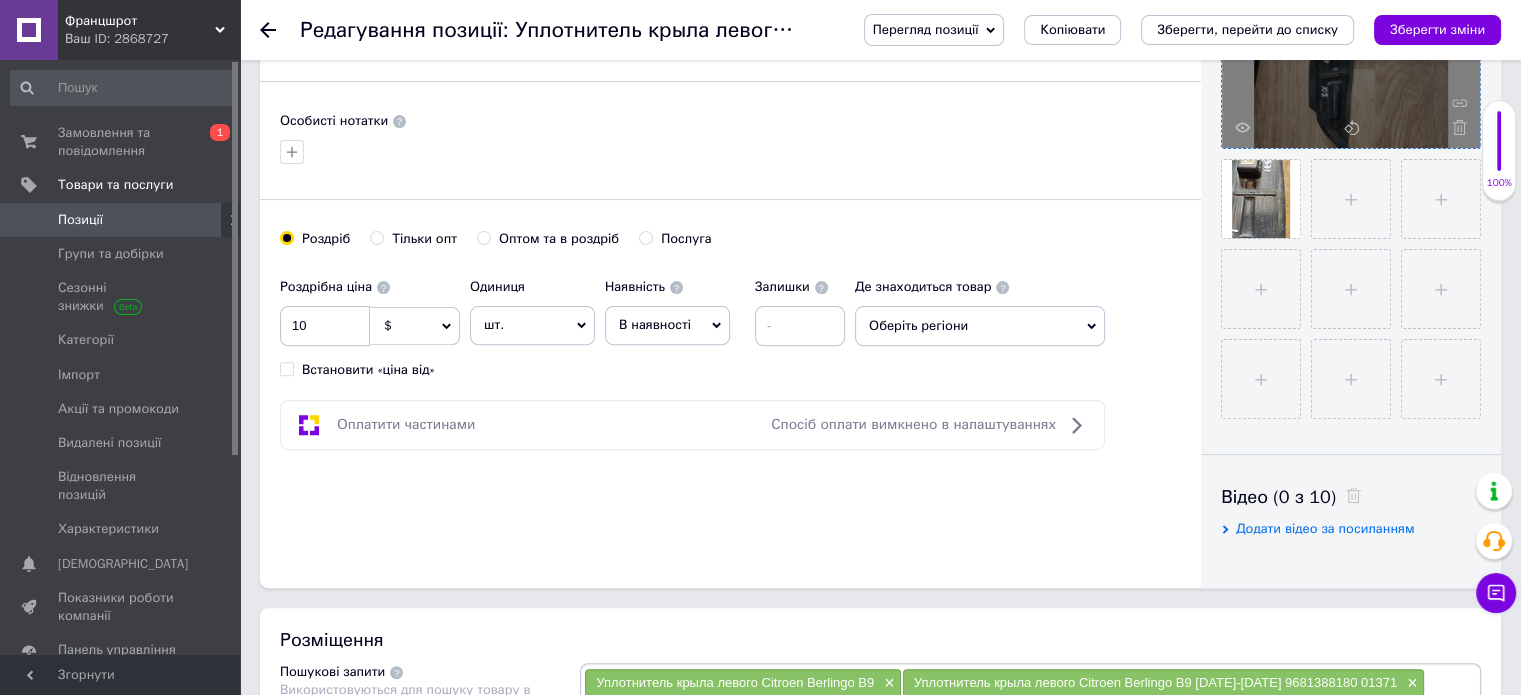 click at bounding box center [1351, 19] 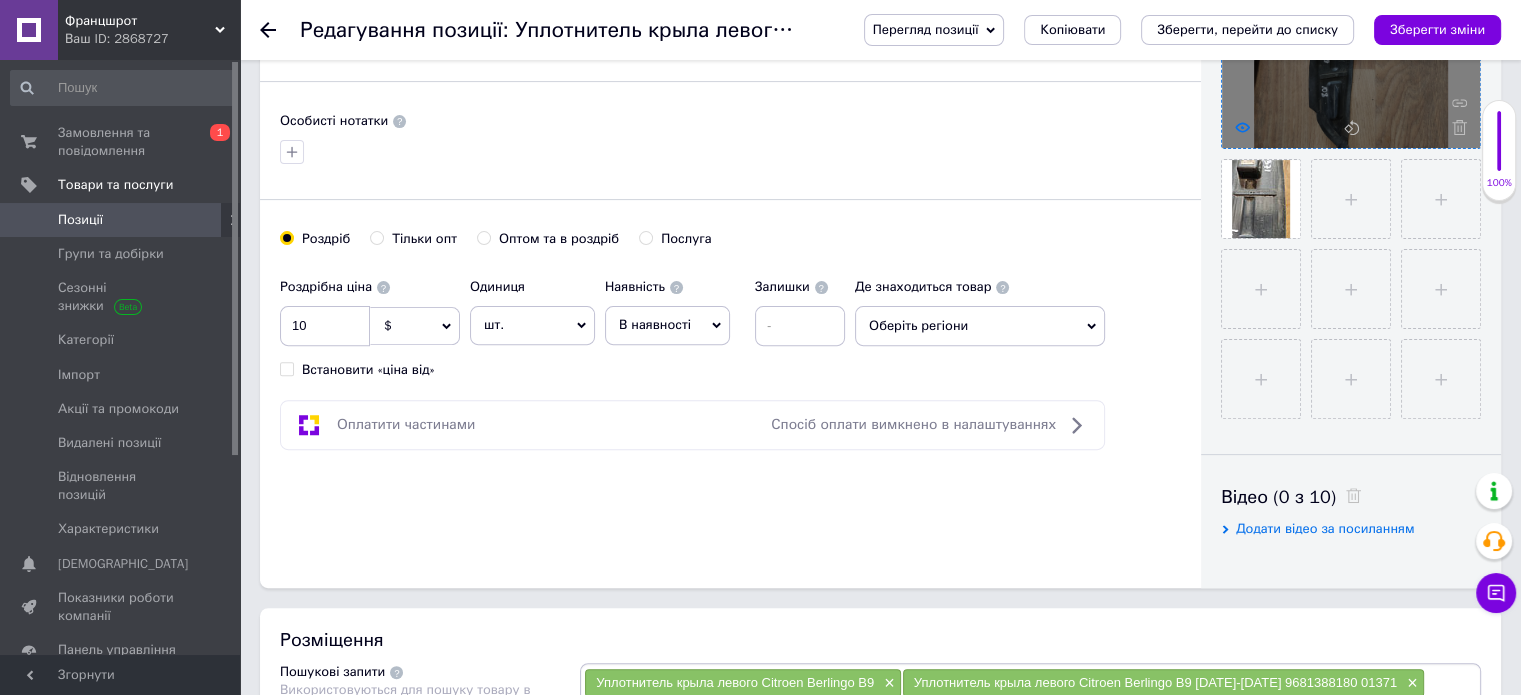 click 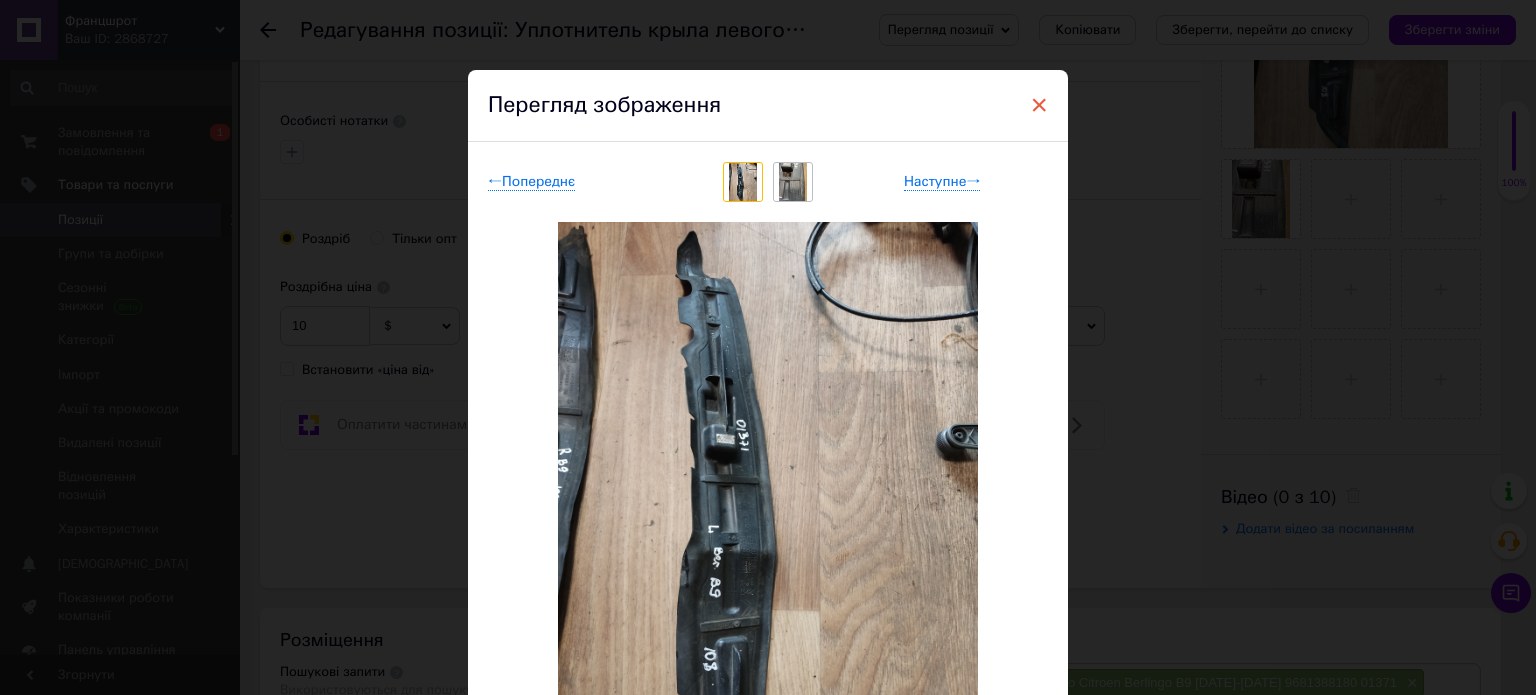 click on "×" at bounding box center [1039, 105] 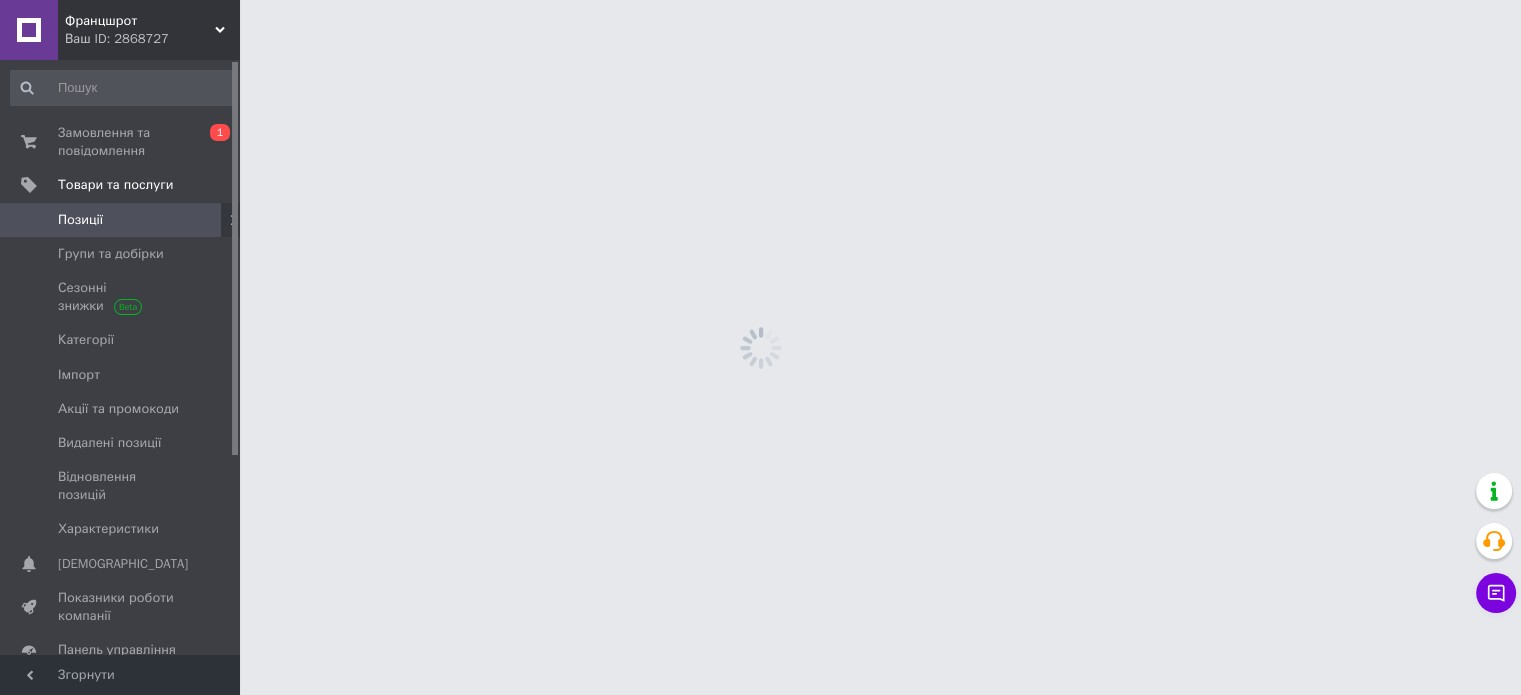 scroll, scrollTop: 0, scrollLeft: 0, axis: both 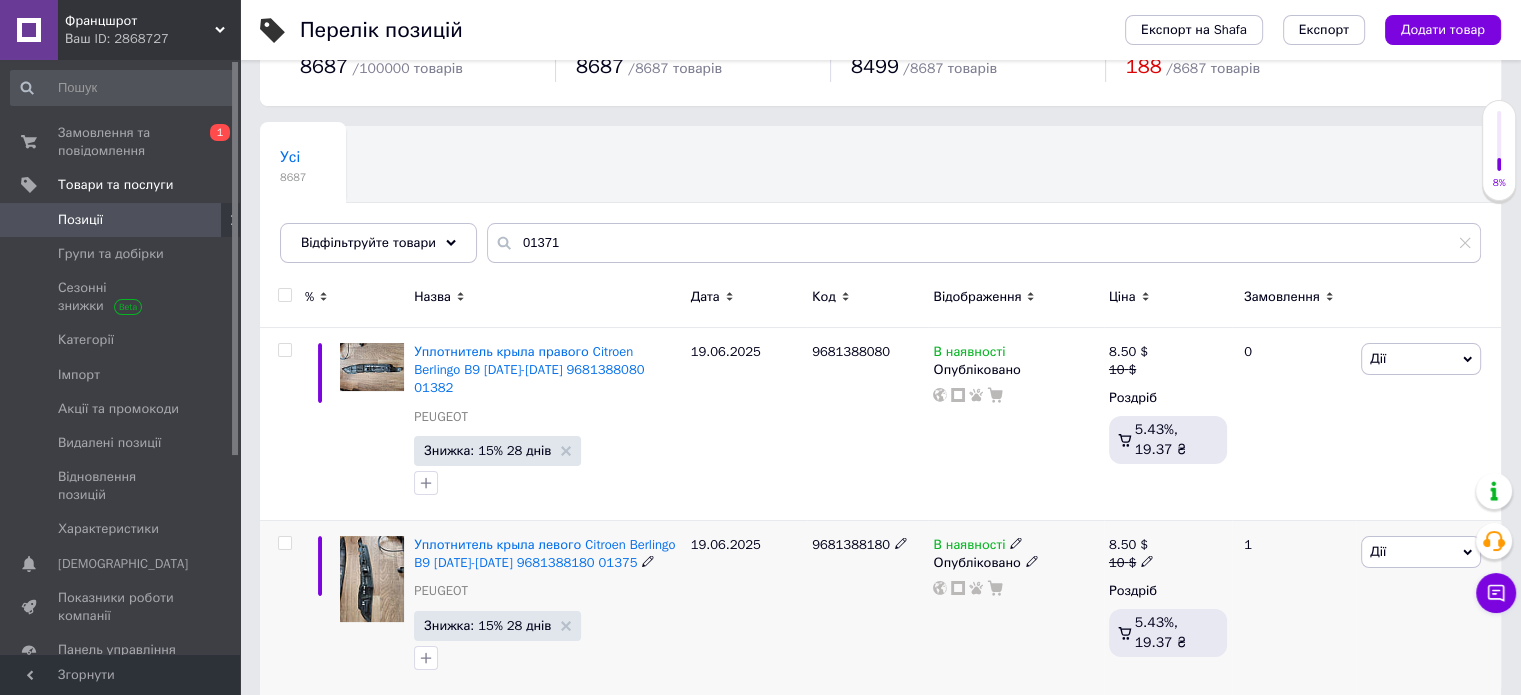 click on "Дії" at bounding box center (1378, 551) 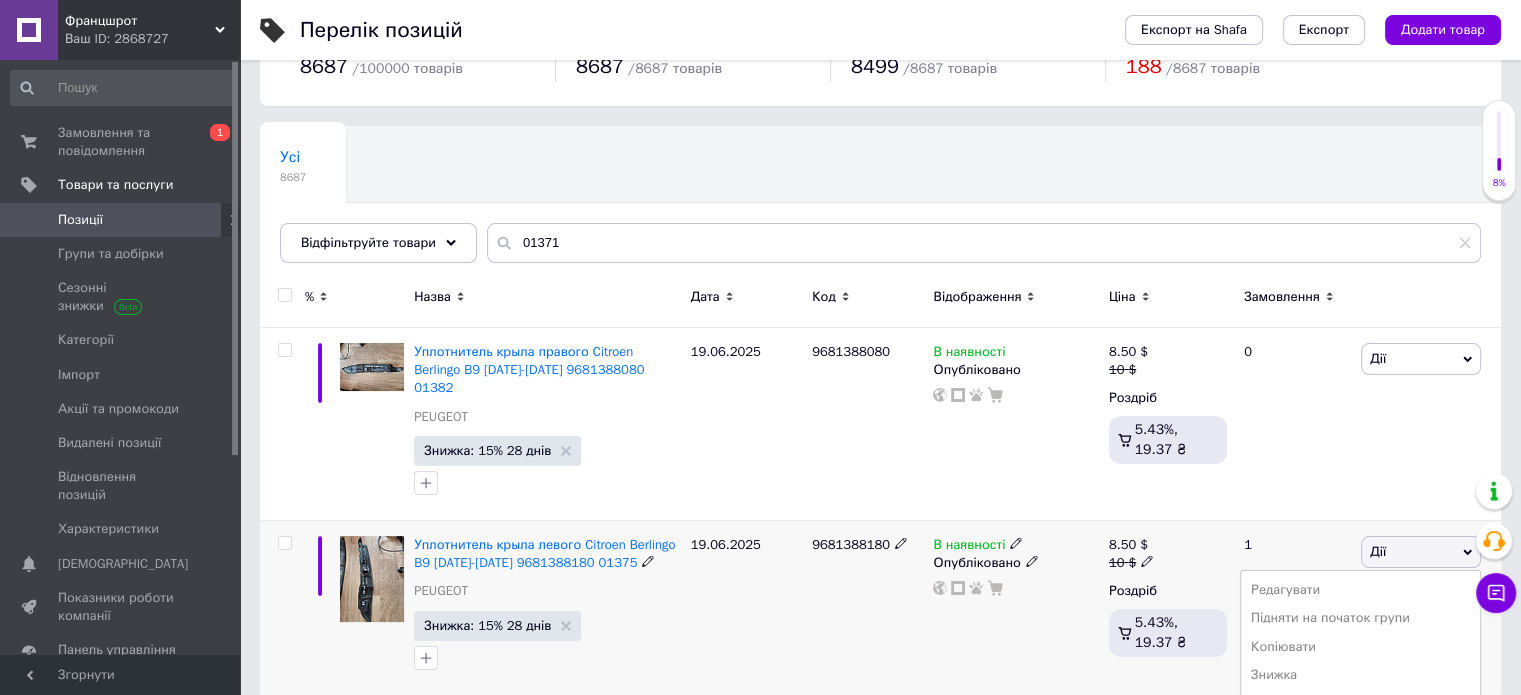 click on "9681388180" at bounding box center (851, 544) 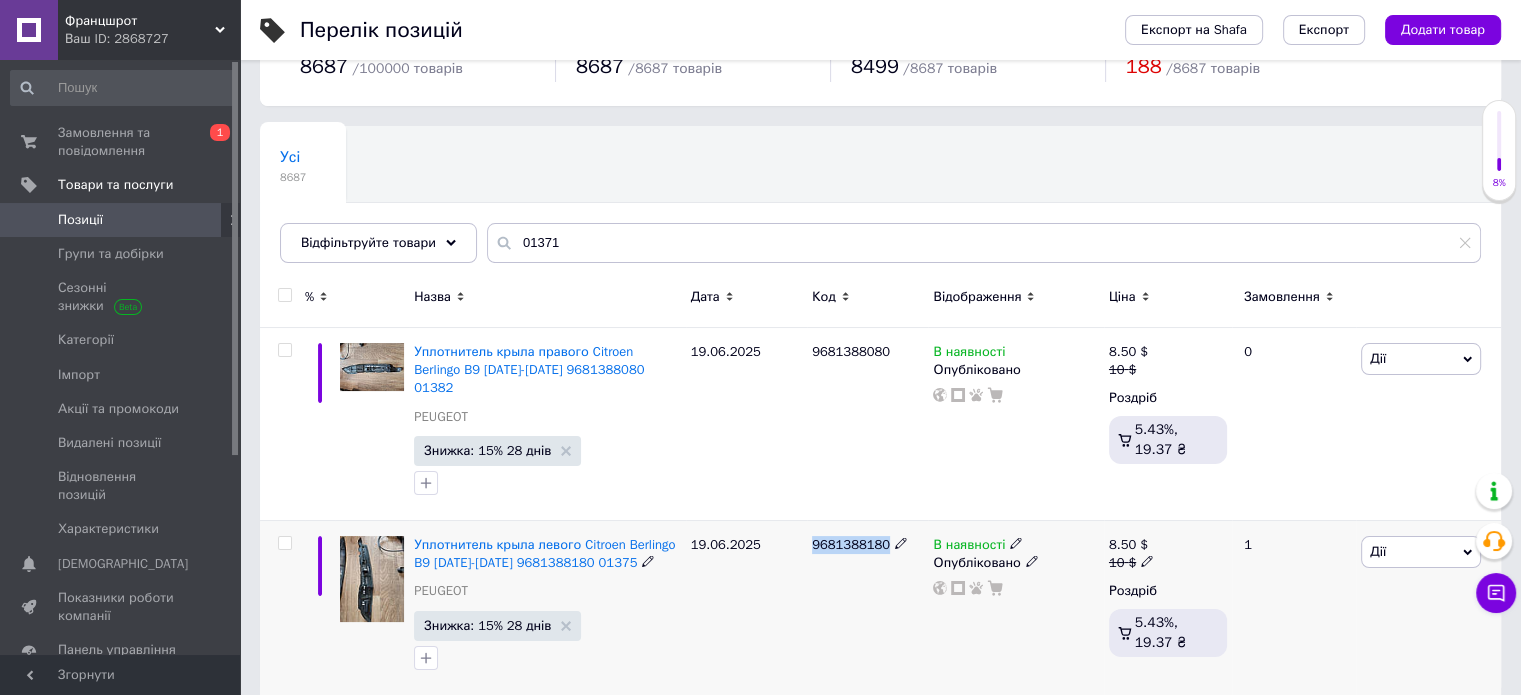 click on "9681388180" at bounding box center [851, 544] 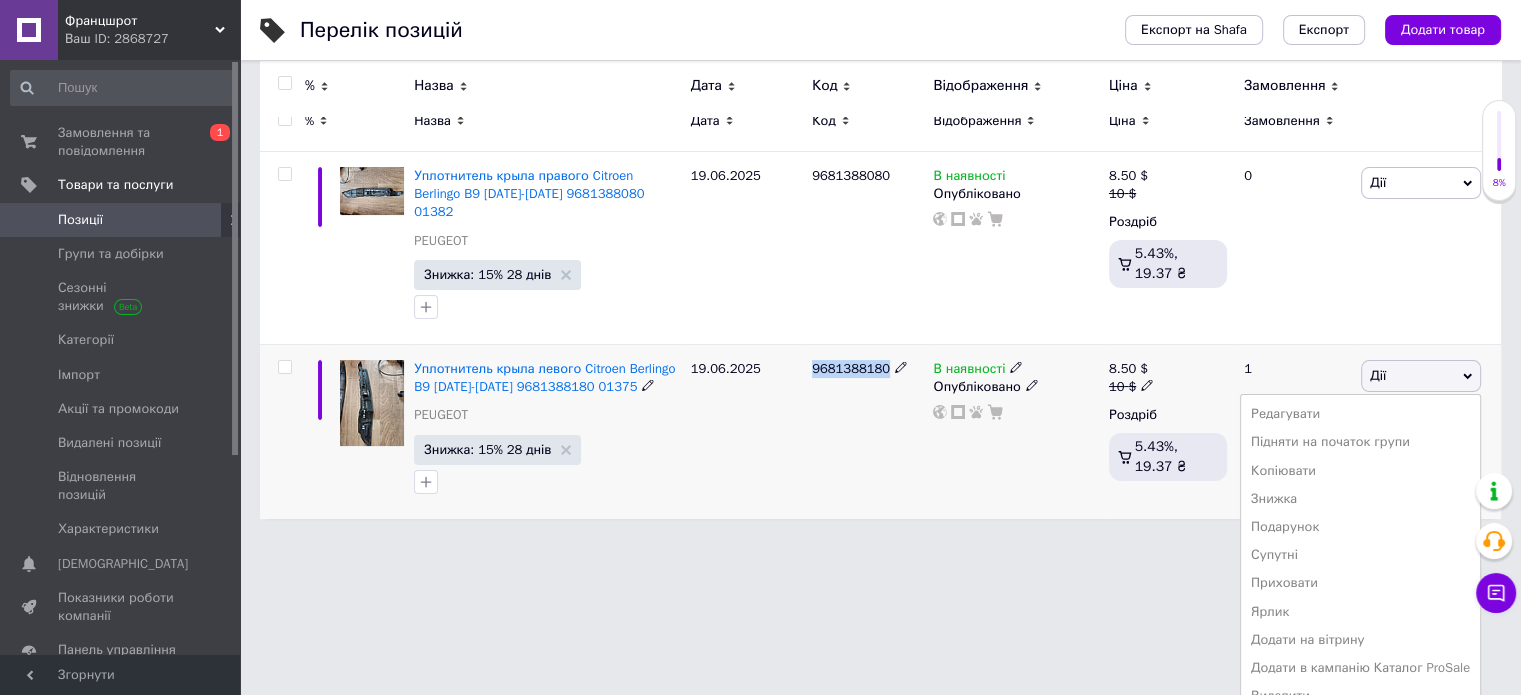 scroll, scrollTop: 252, scrollLeft: 0, axis: vertical 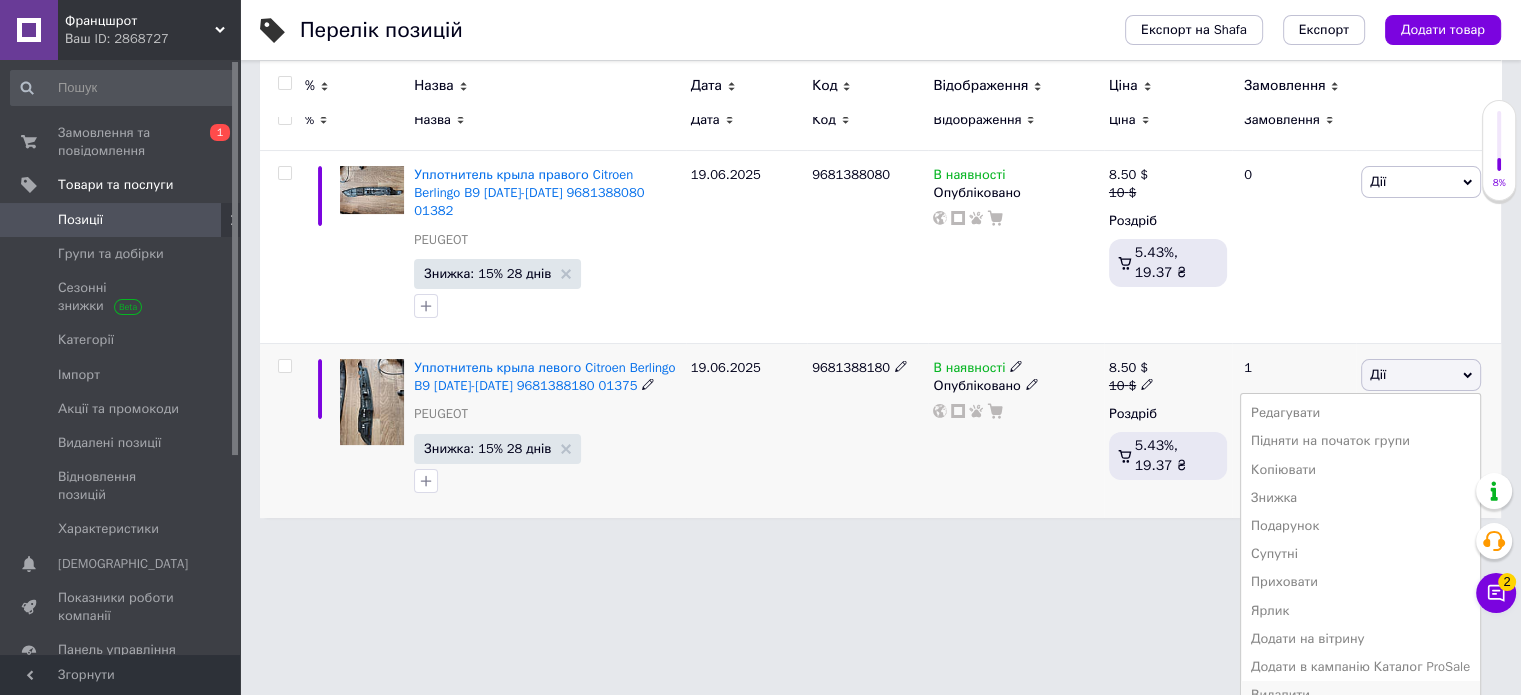 click on "Видалити" at bounding box center [1360, 695] 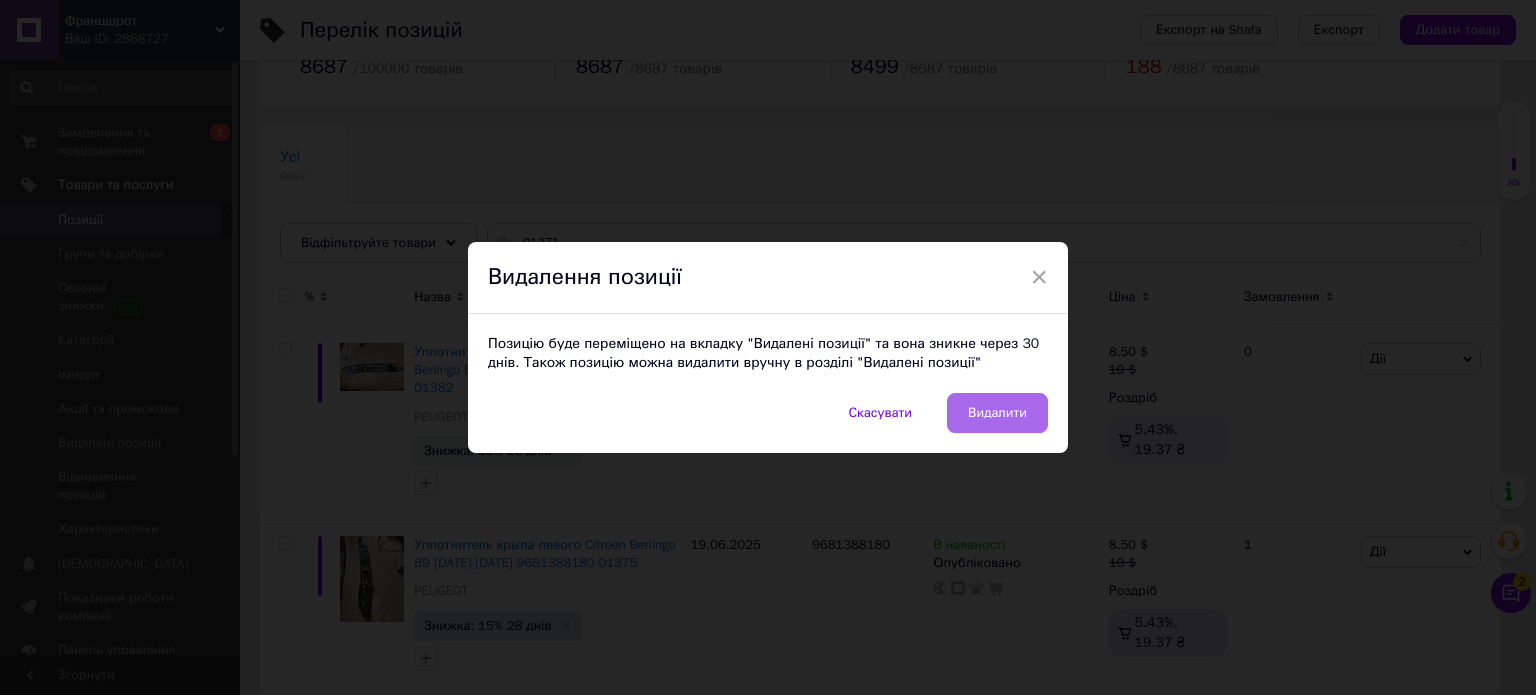 click on "Видалити" at bounding box center (997, 413) 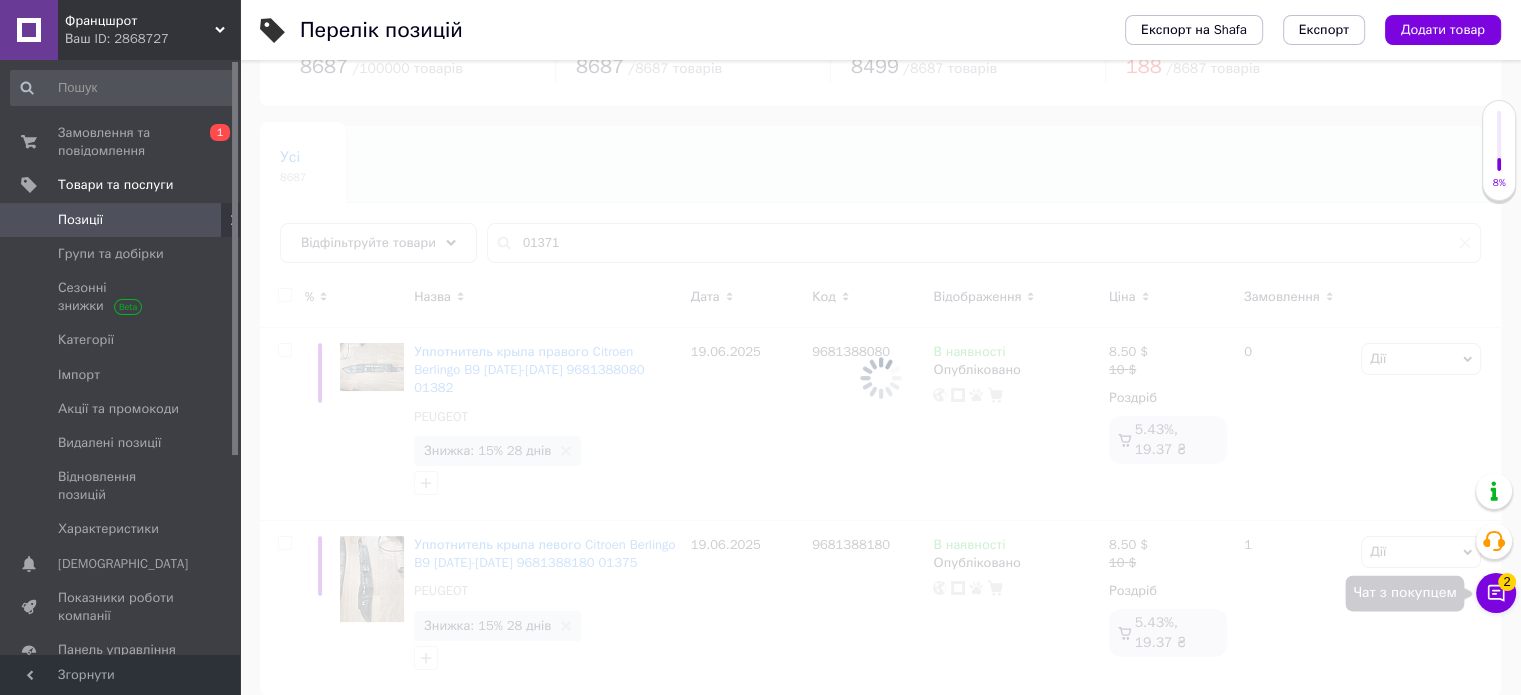 click 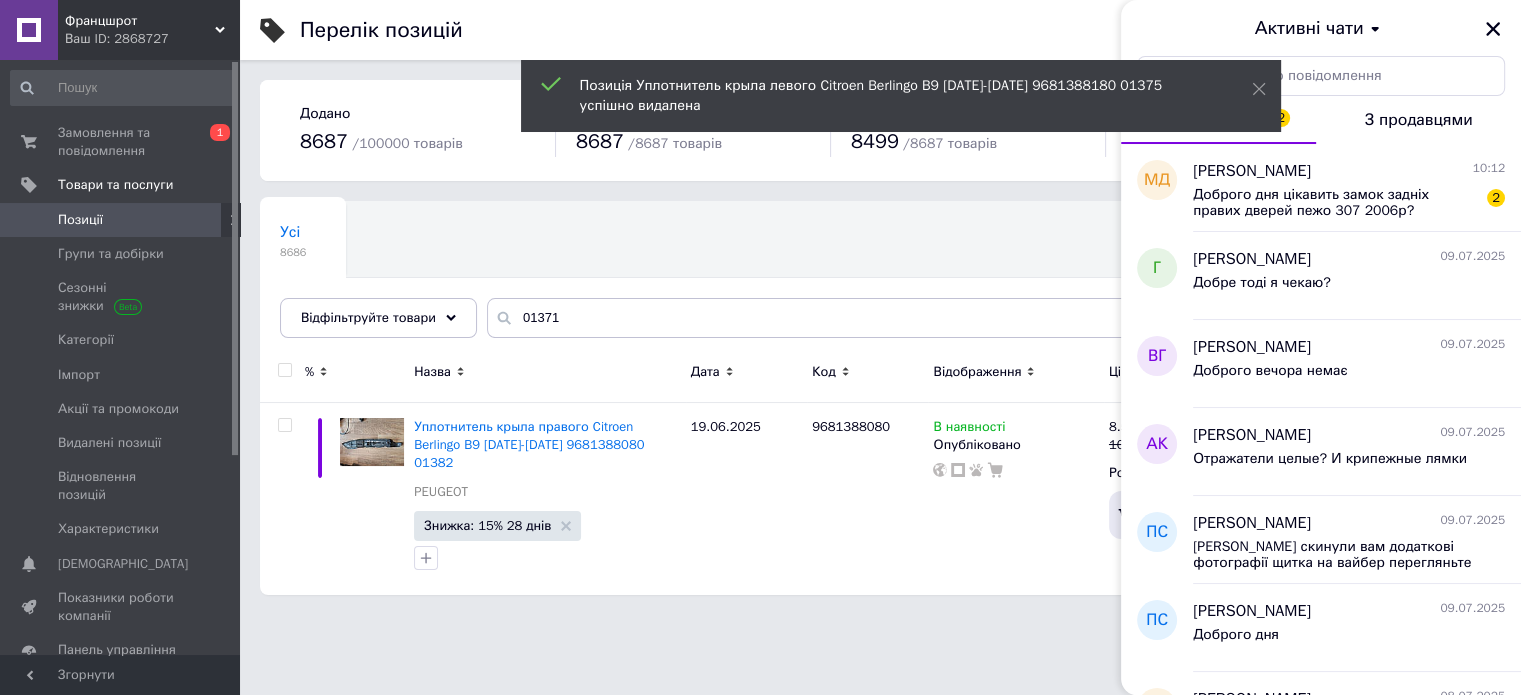 scroll, scrollTop: 0, scrollLeft: 0, axis: both 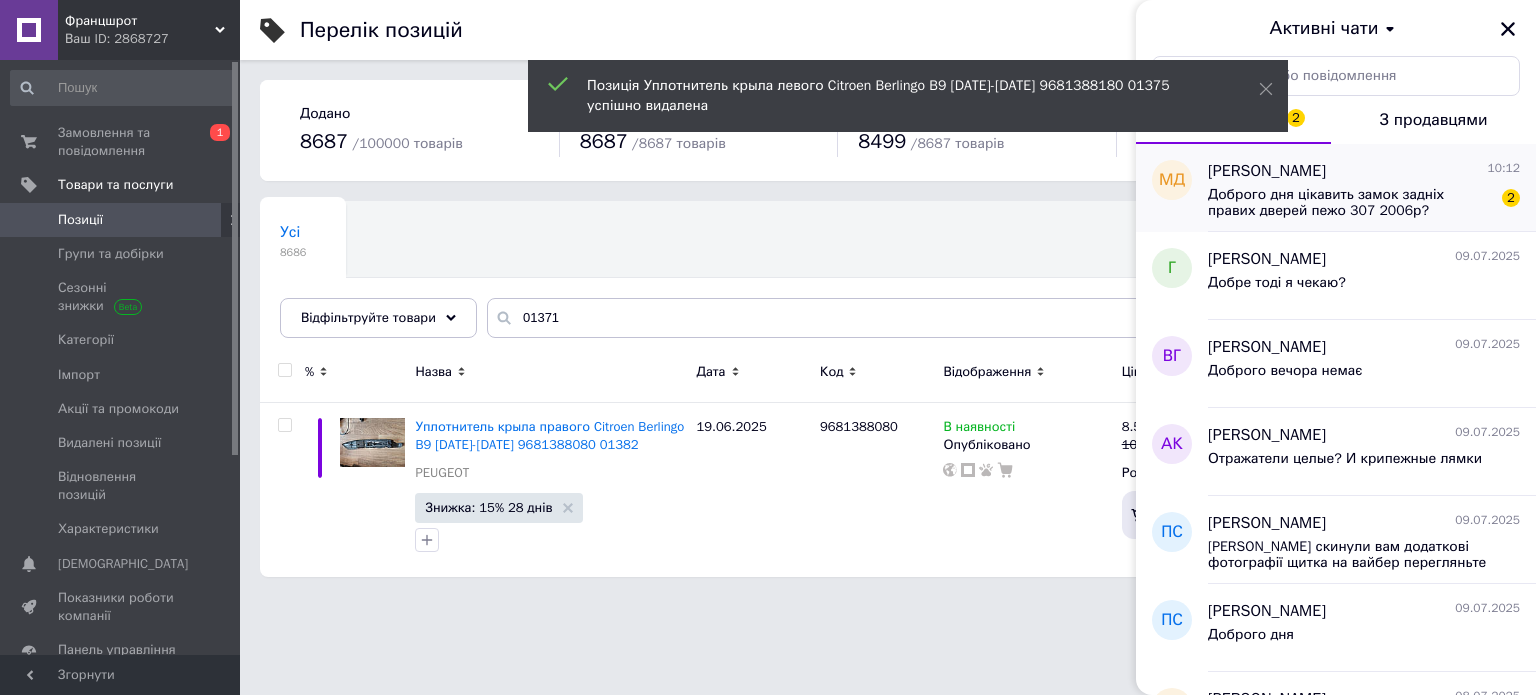 click on "Доброго дня цікавить замок задніх правих дверей пежо 307 2006р?" at bounding box center [1350, 203] 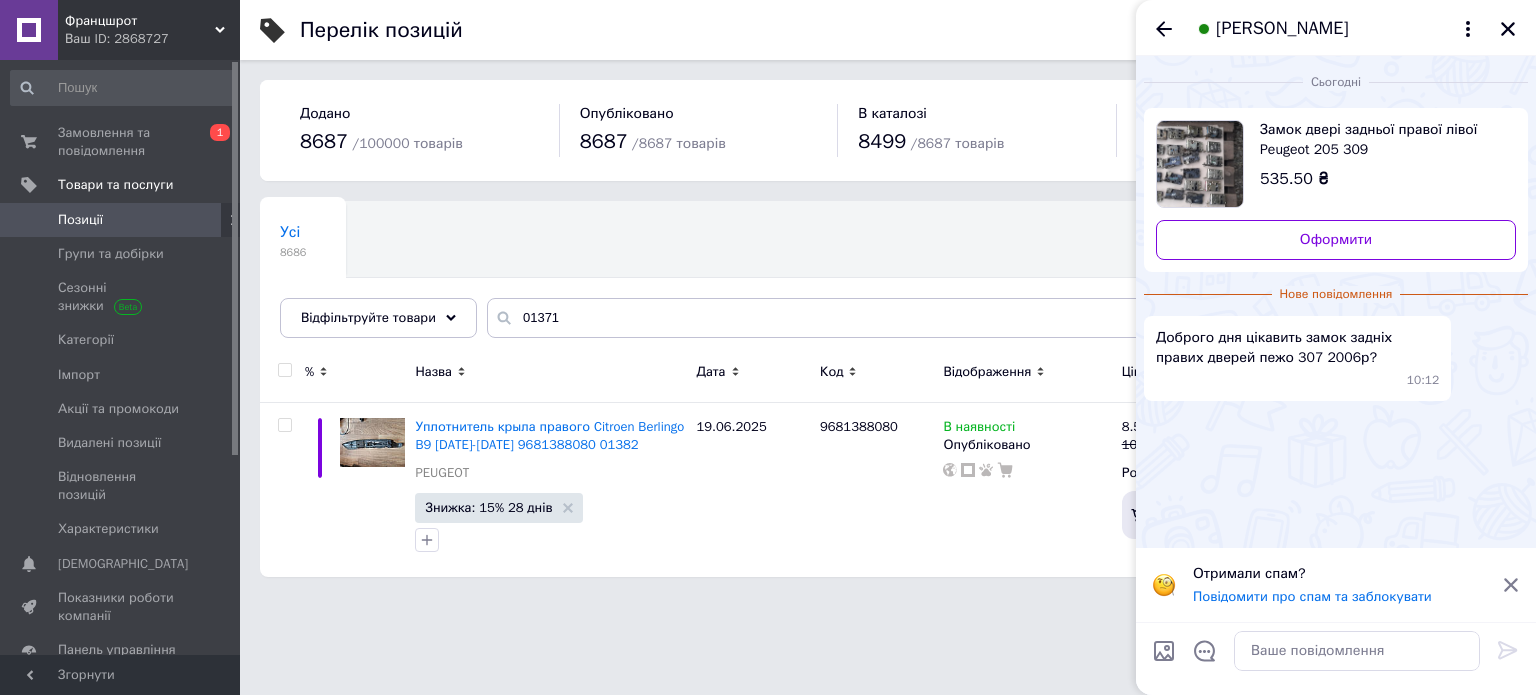 click 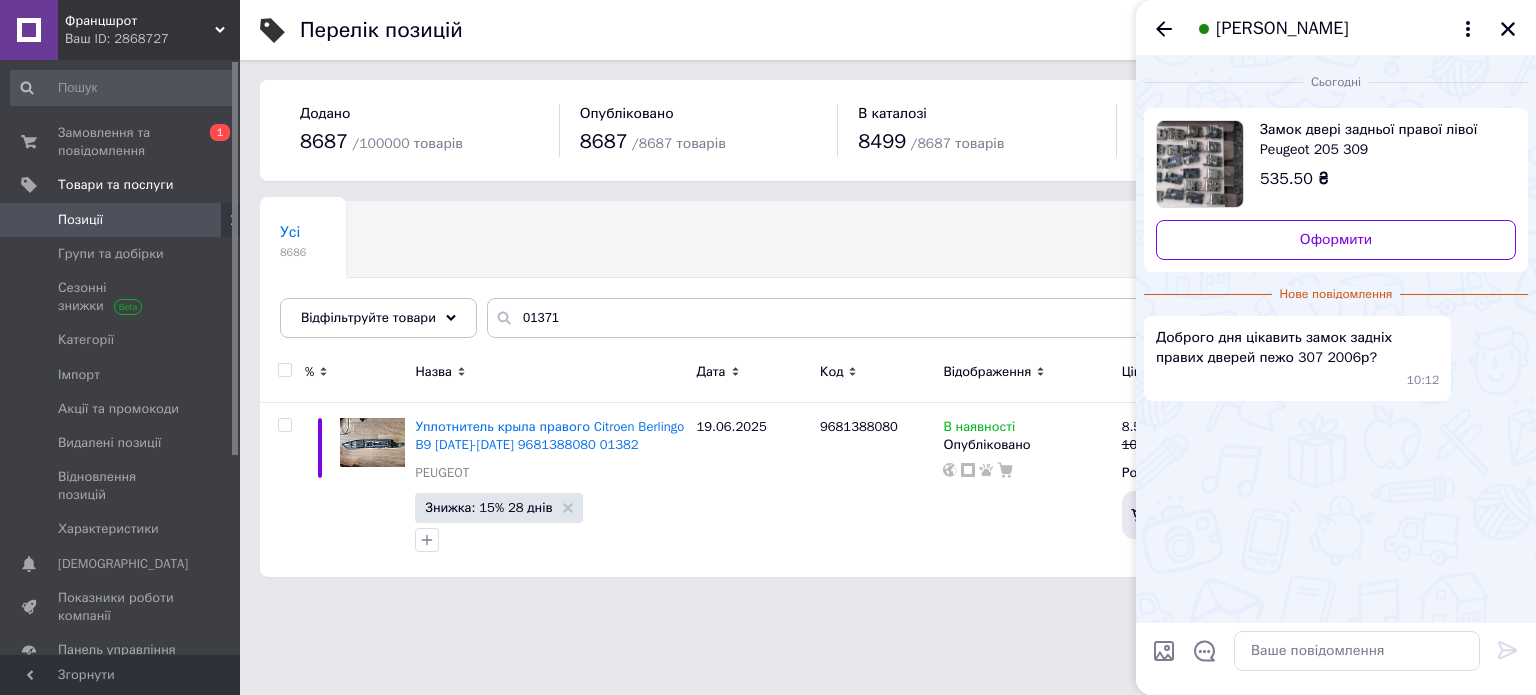 click on "Сьогодні Замок двері задньої правої лівої Peugeot 205 309 535.50 ₴ Оформити Нове повідомлення Доброго дня цікавить замок задніх правих дверей пежо 307 2006р? 10:12" at bounding box center (1336, 339) 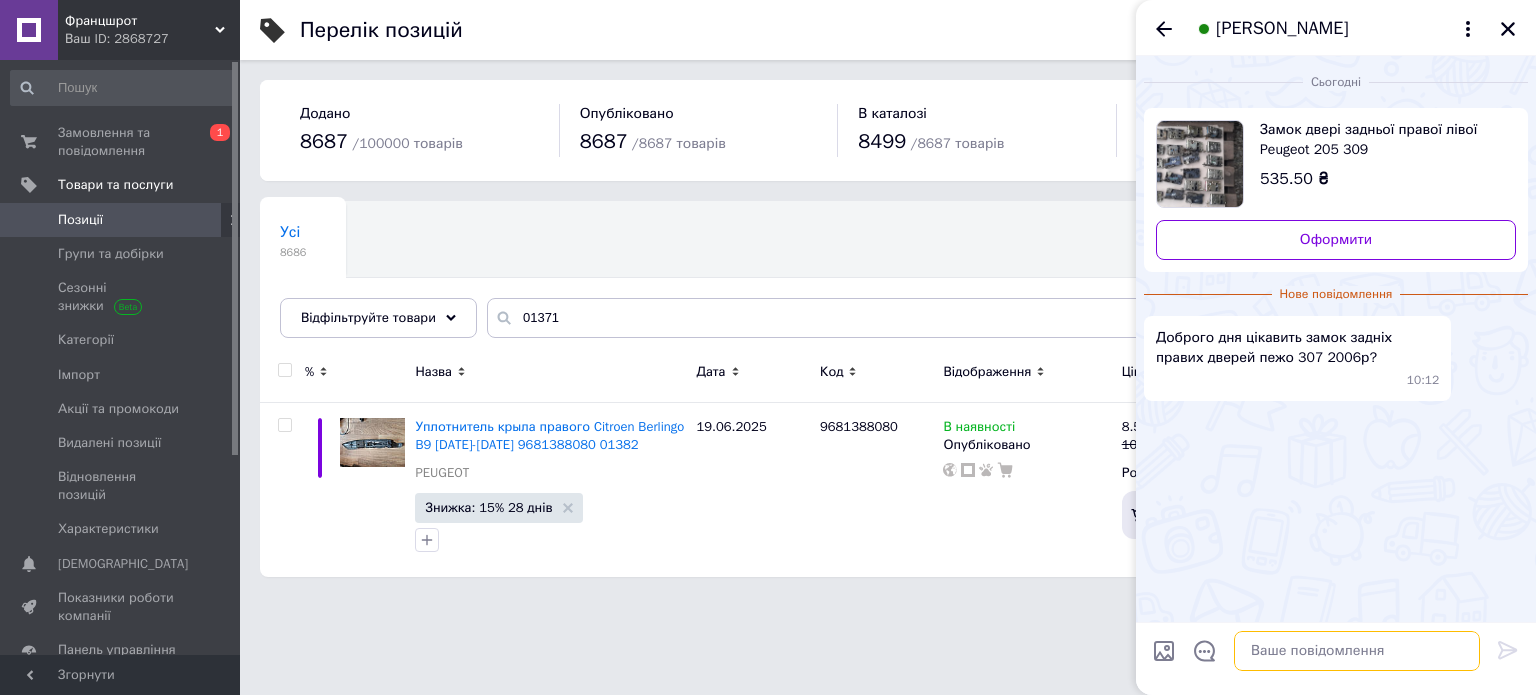 click at bounding box center [1357, 651] 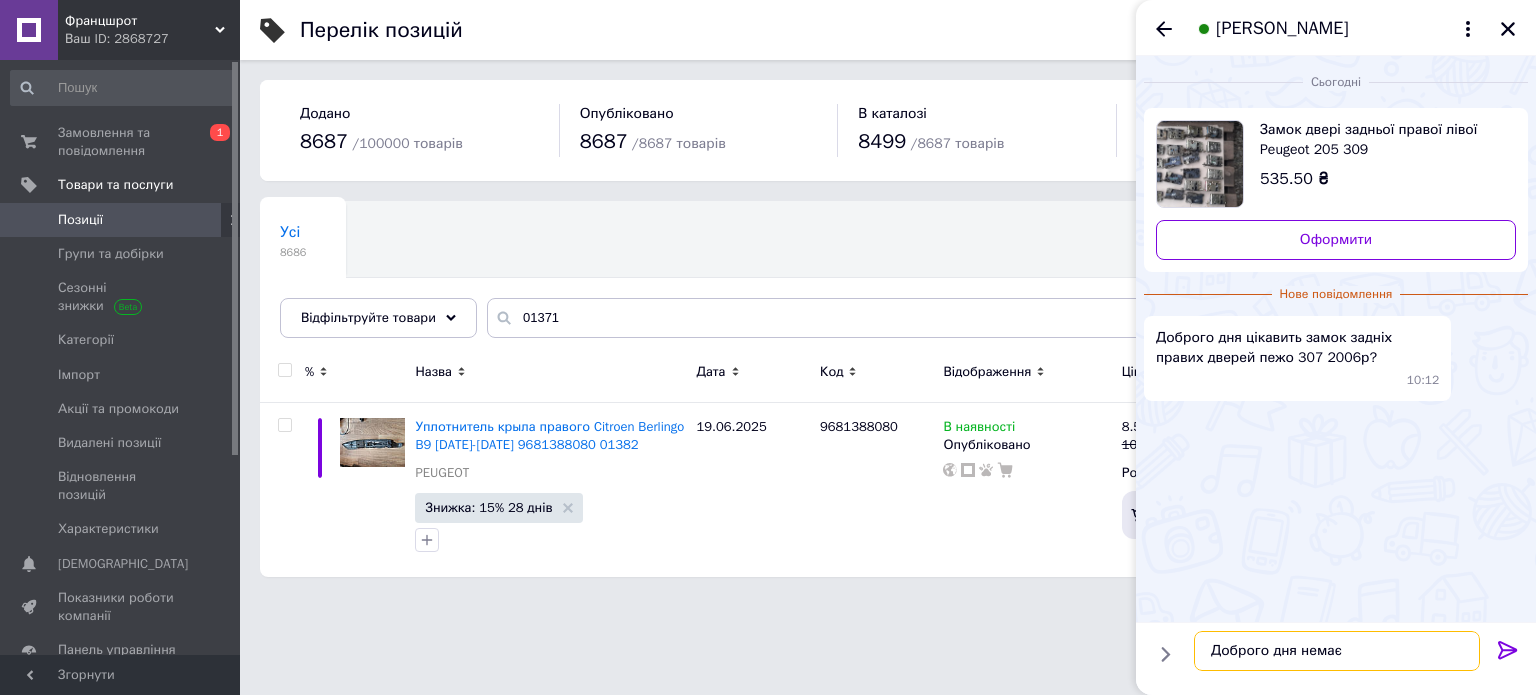 type on "Доброго дня немає" 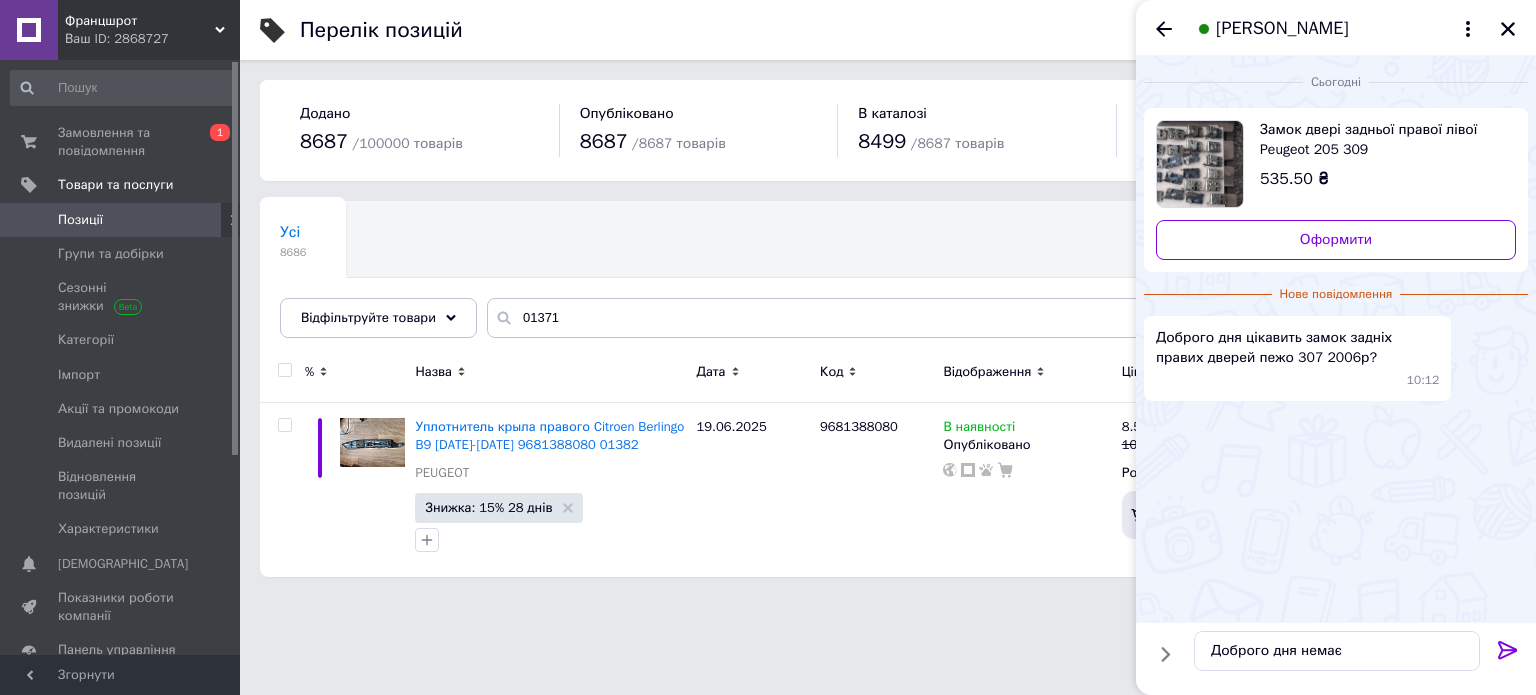 click 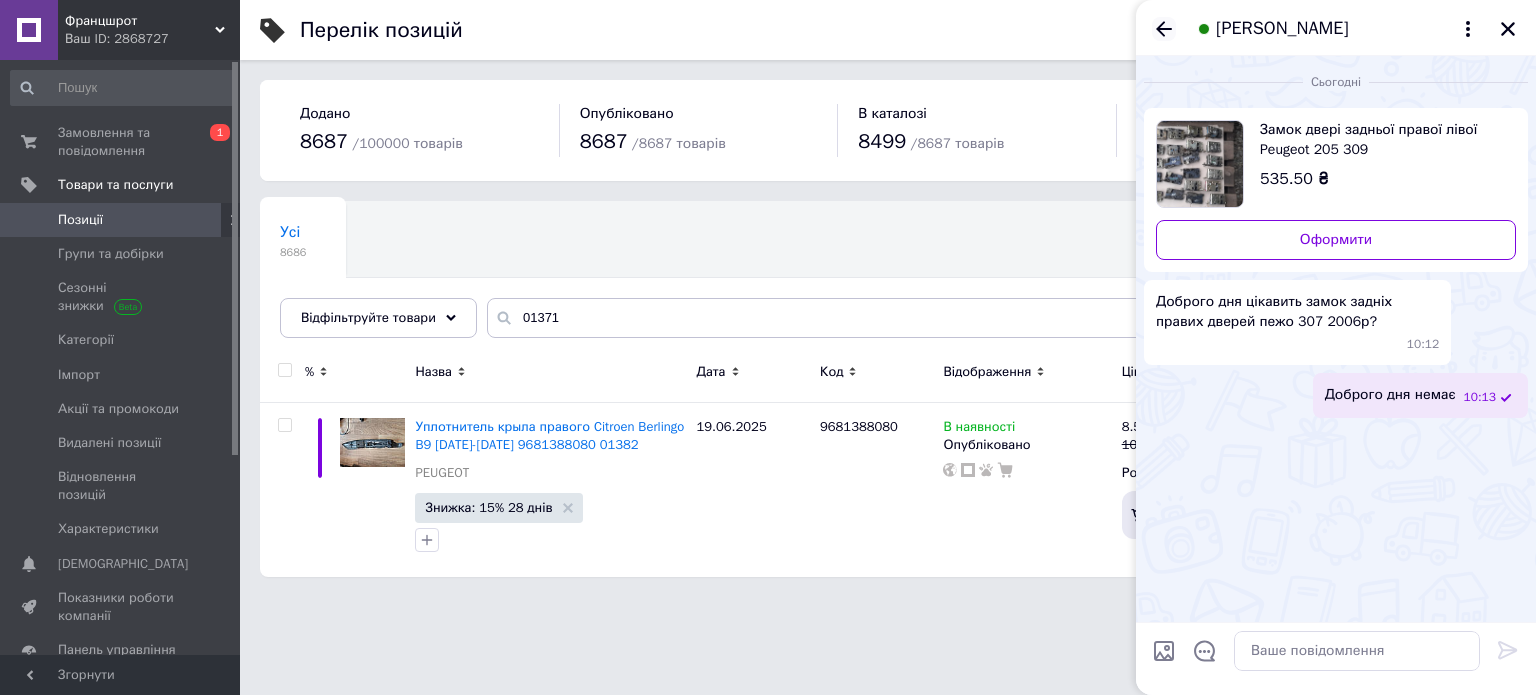 click 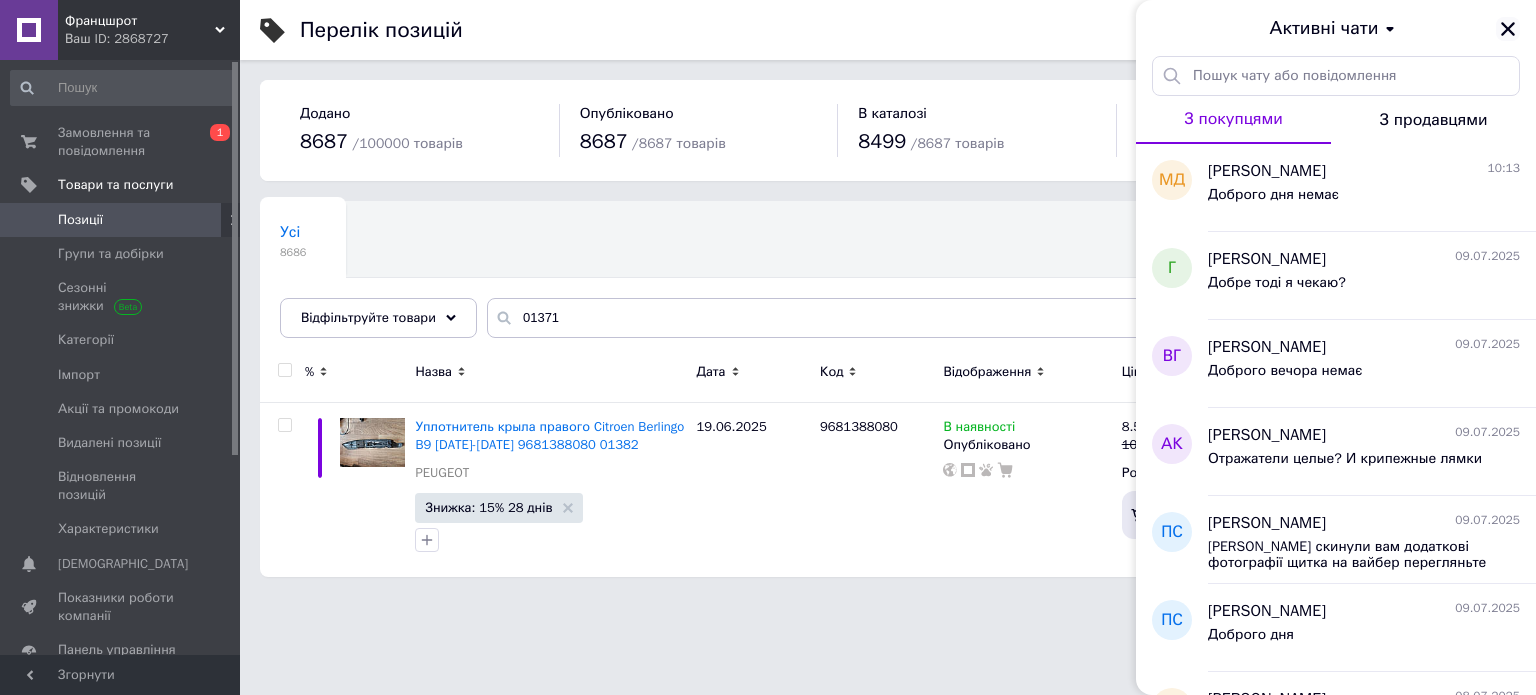 click 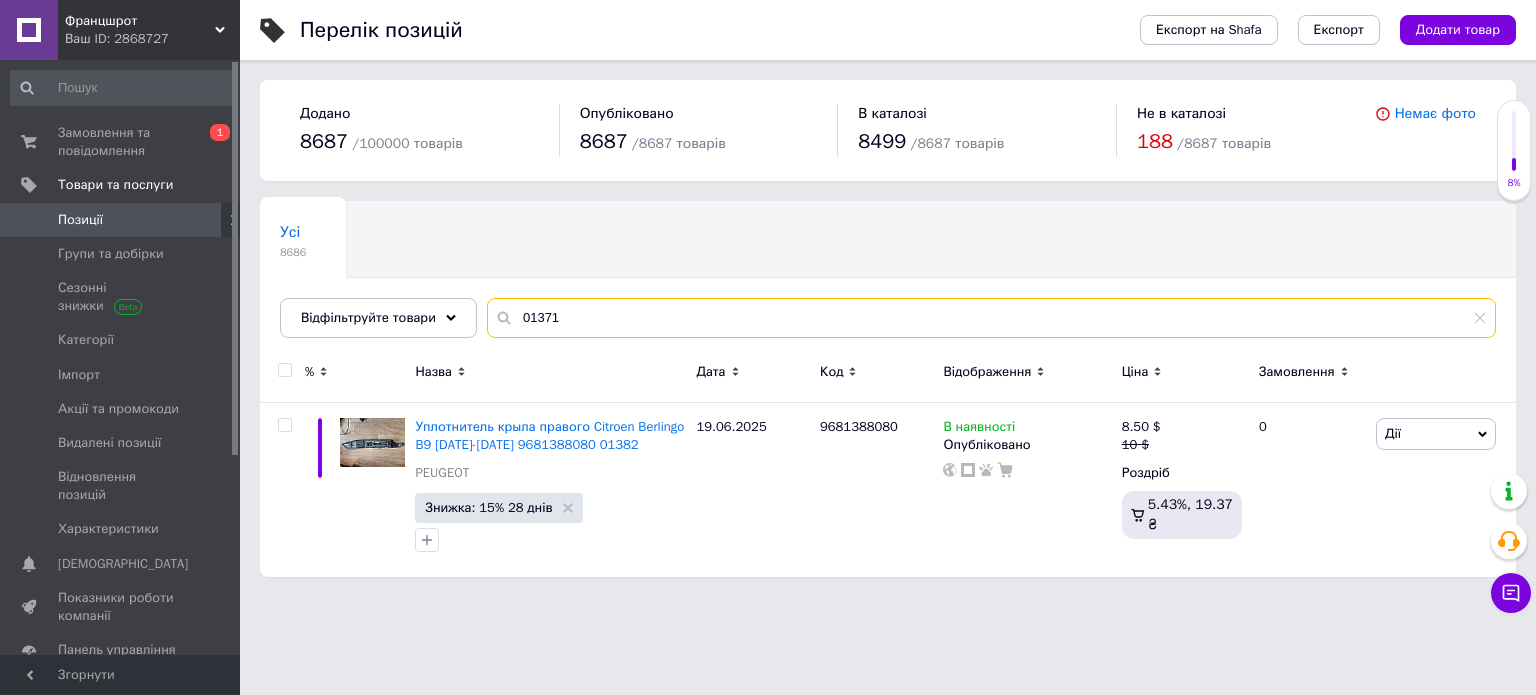 click on "01371" at bounding box center (991, 318) 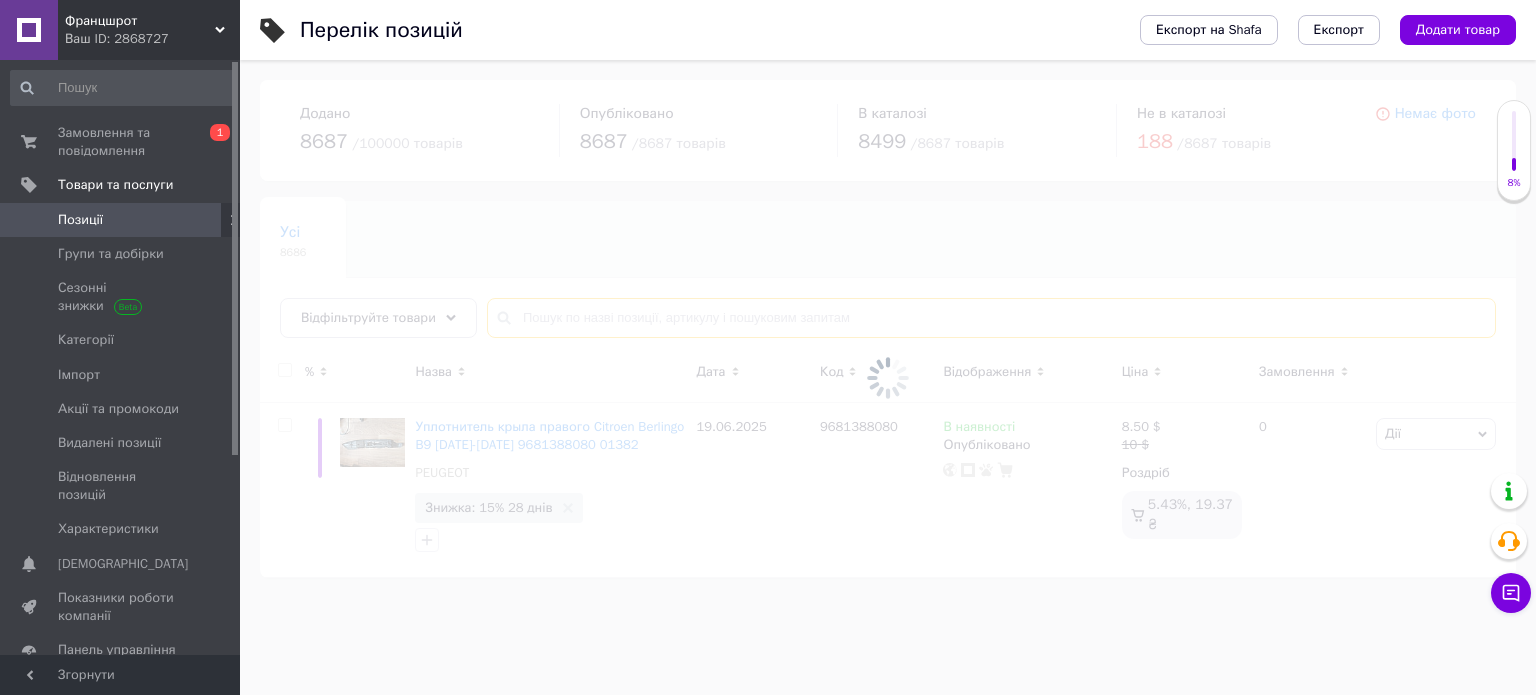 type 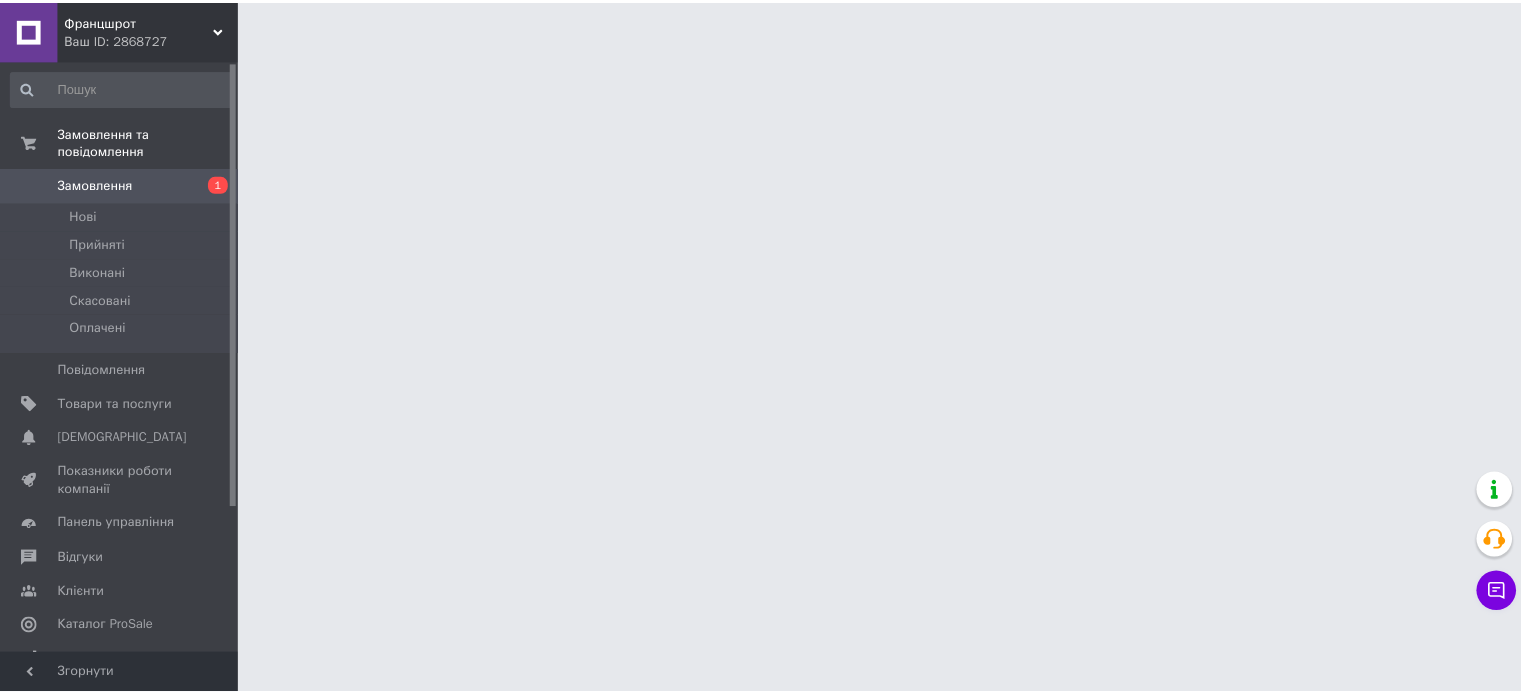 scroll, scrollTop: 0, scrollLeft: 0, axis: both 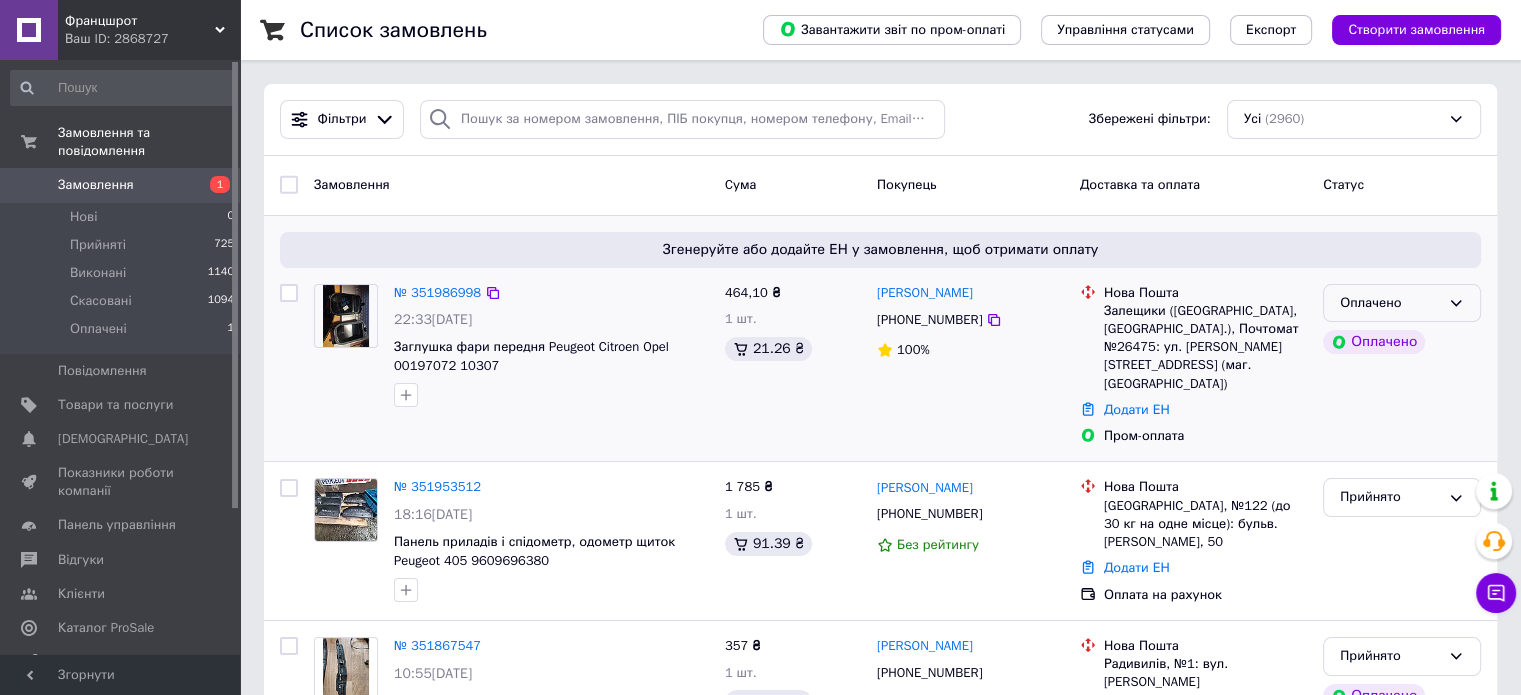 click on "Оплачено" at bounding box center (1390, 303) 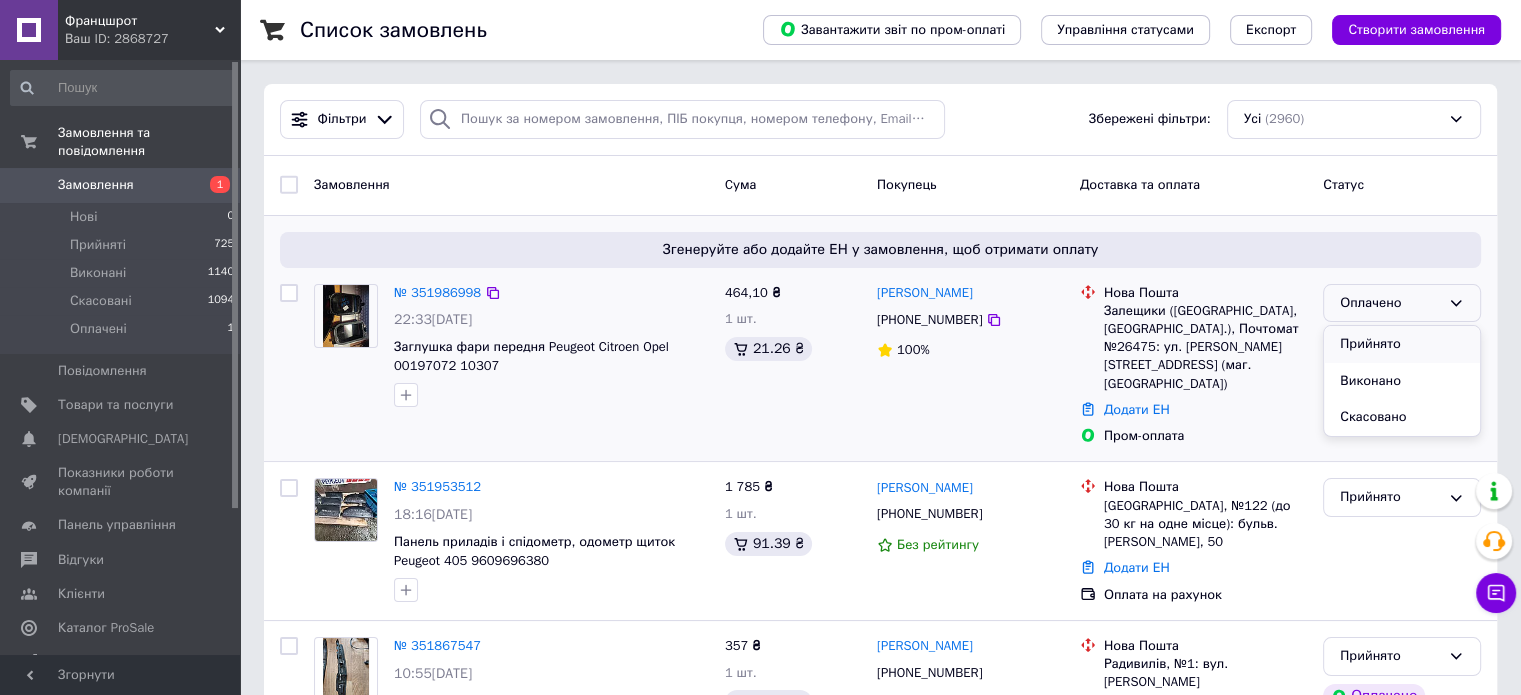 click on "Прийнято" at bounding box center (1402, 344) 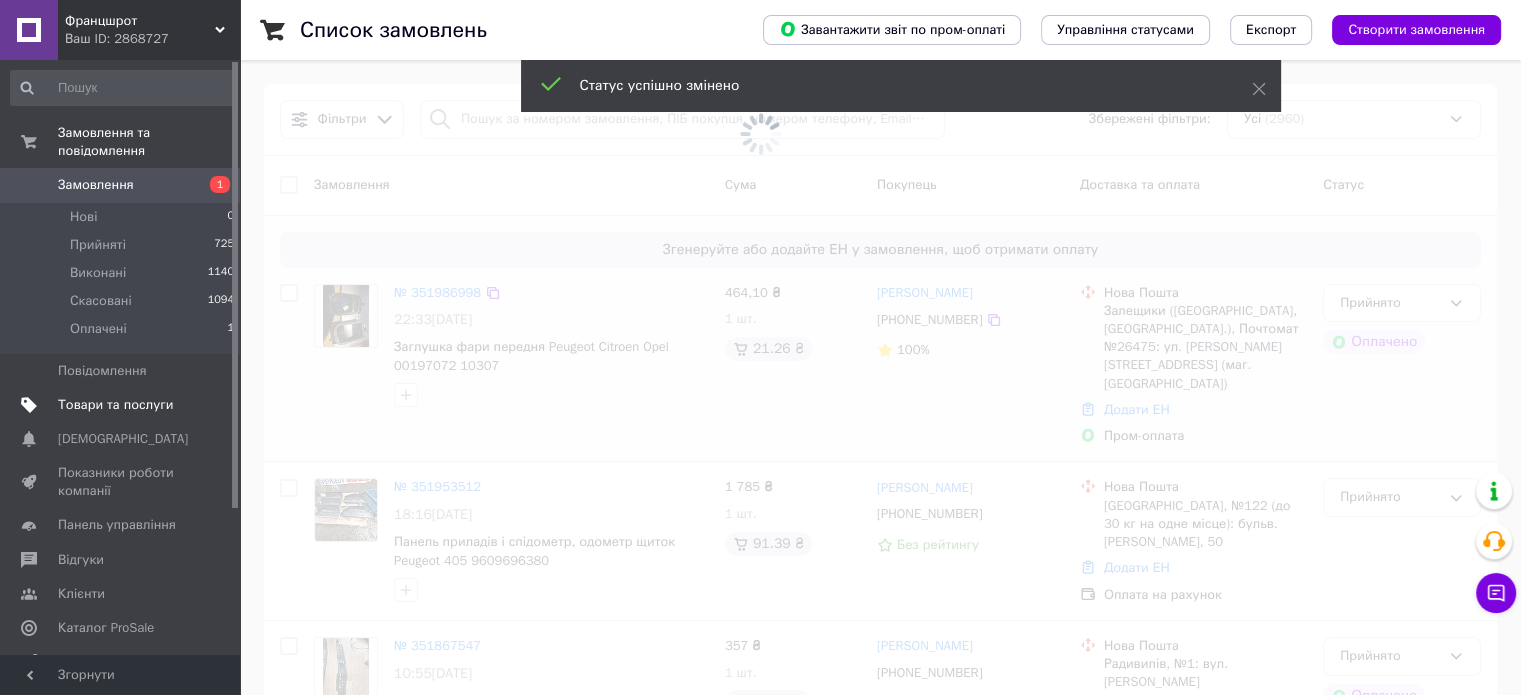 click on "Товари та послуги" at bounding box center (123, 405) 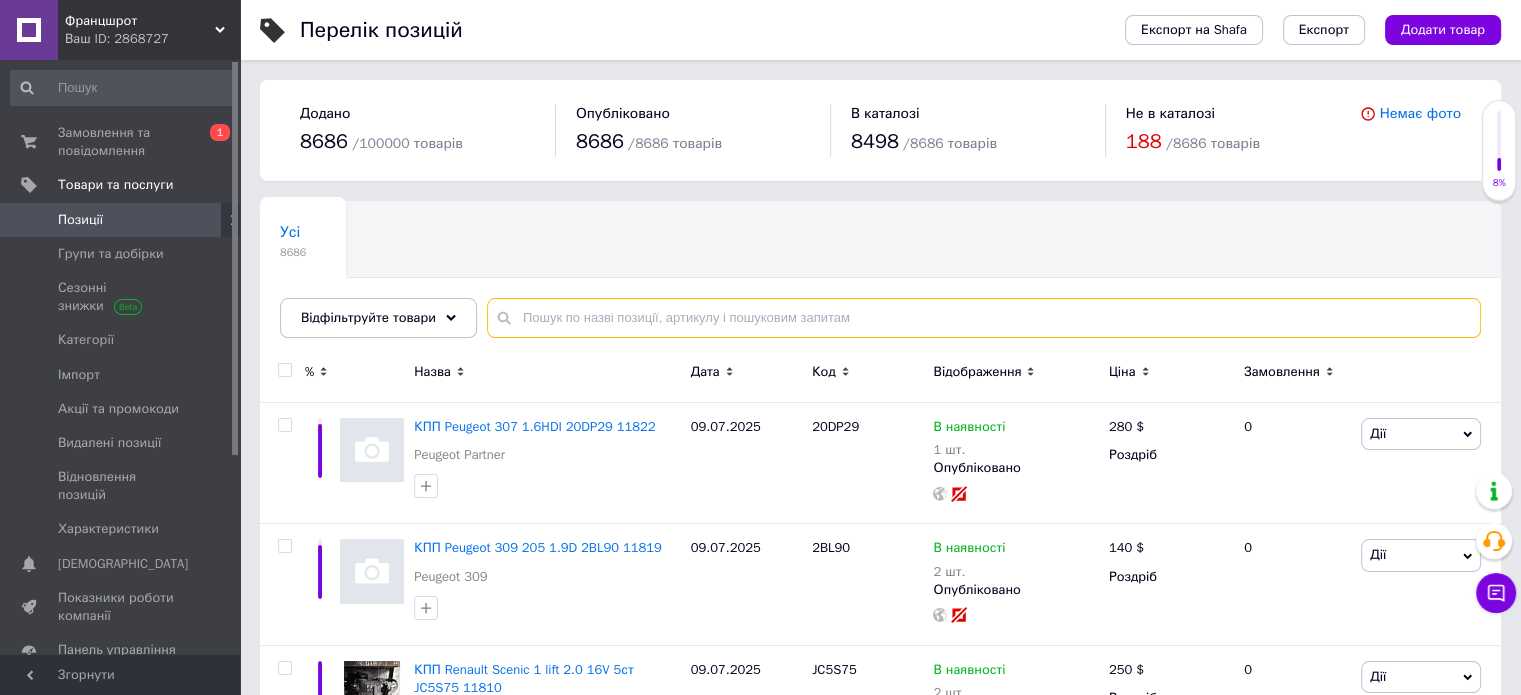 click at bounding box center (984, 318) 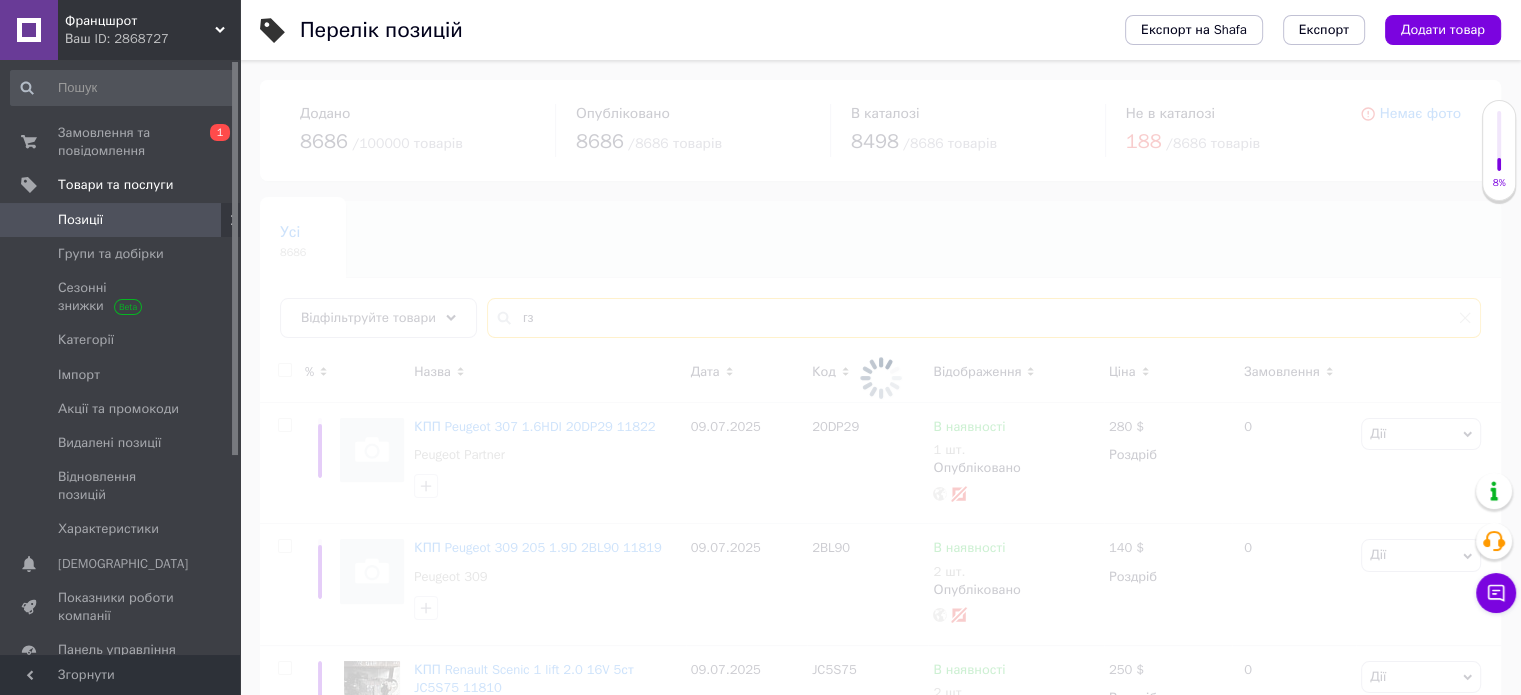 type on "г" 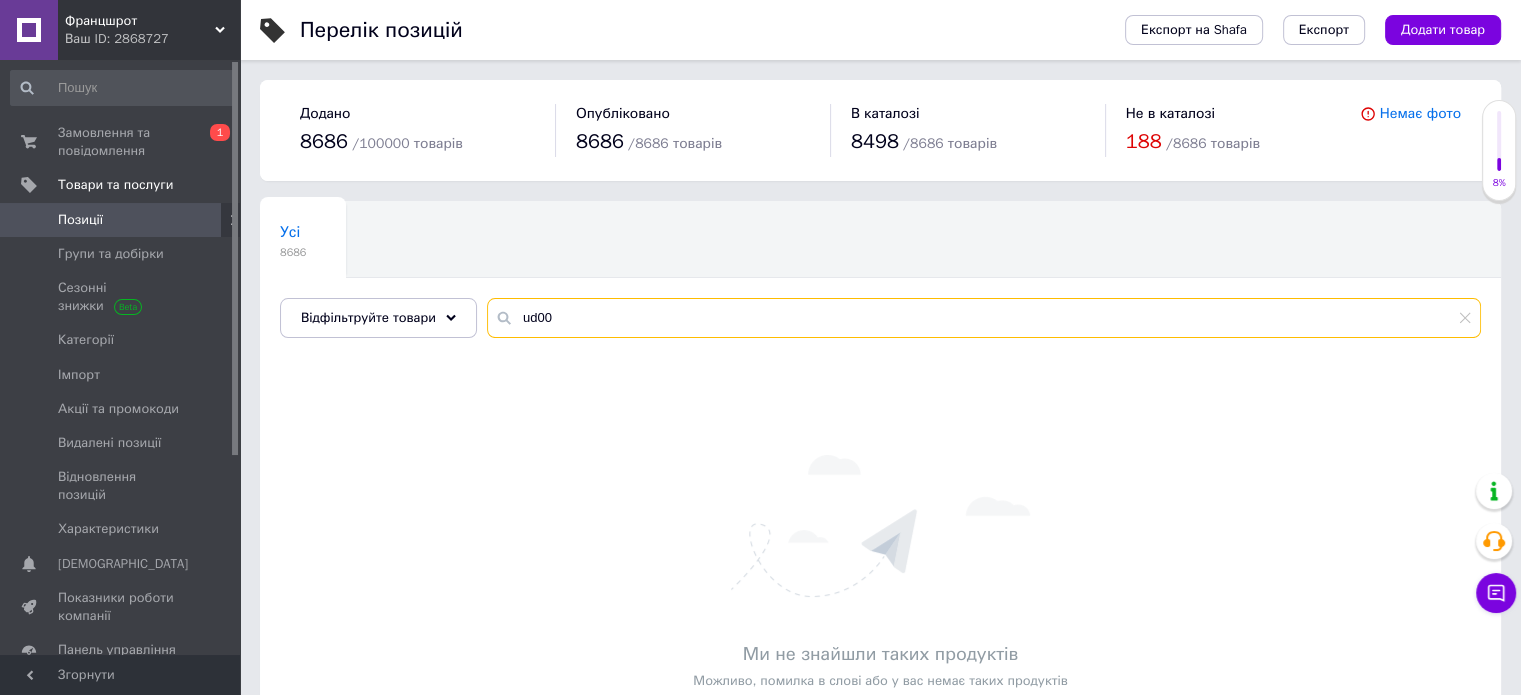 click on "ud00" at bounding box center [984, 318] 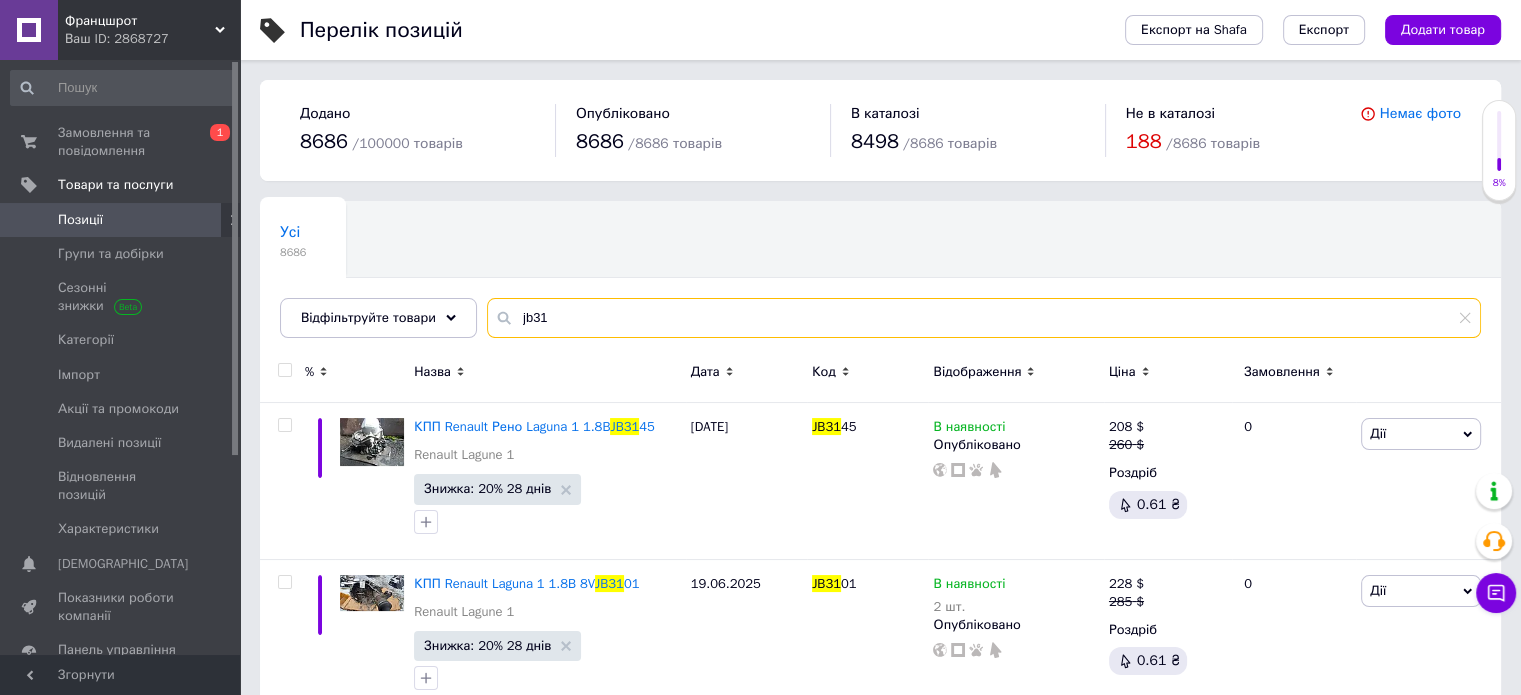 scroll, scrollTop: 213, scrollLeft: 0, axis: vertical 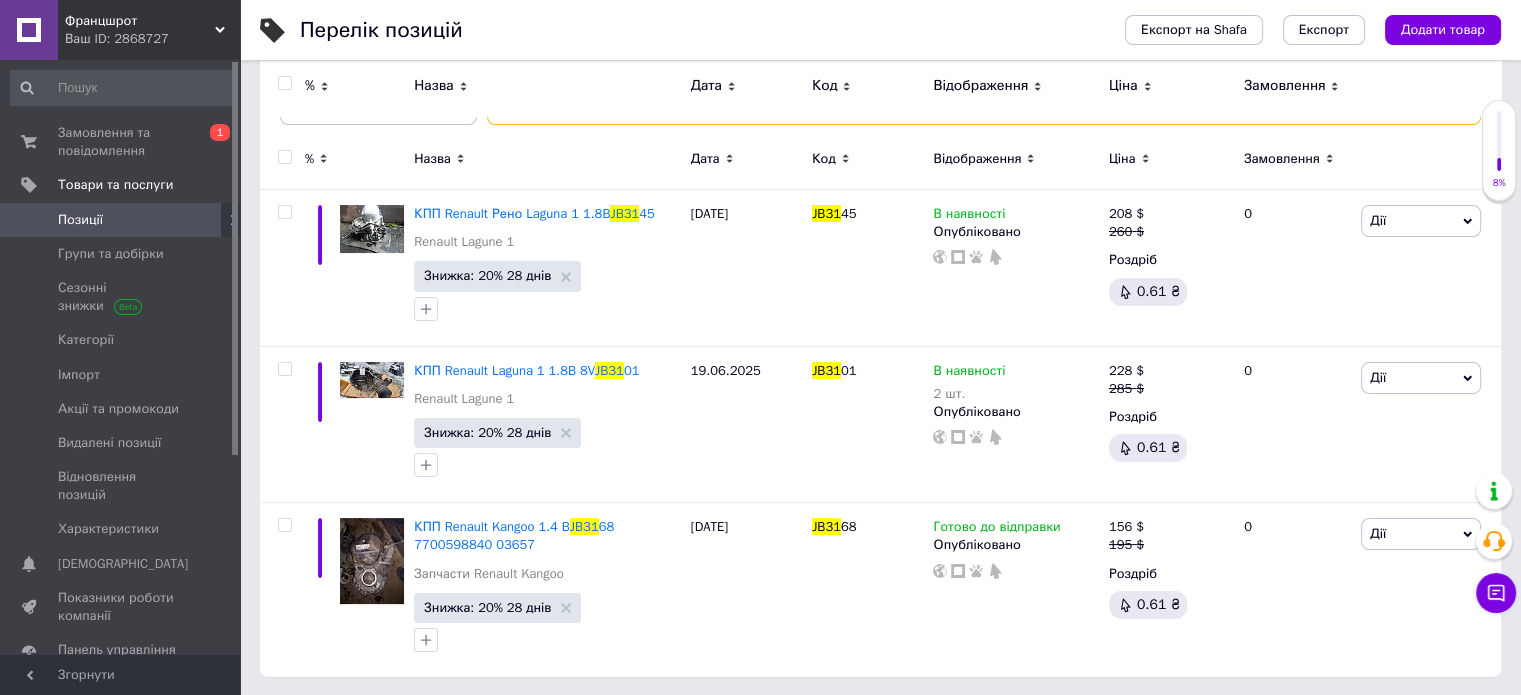type on "jb31" 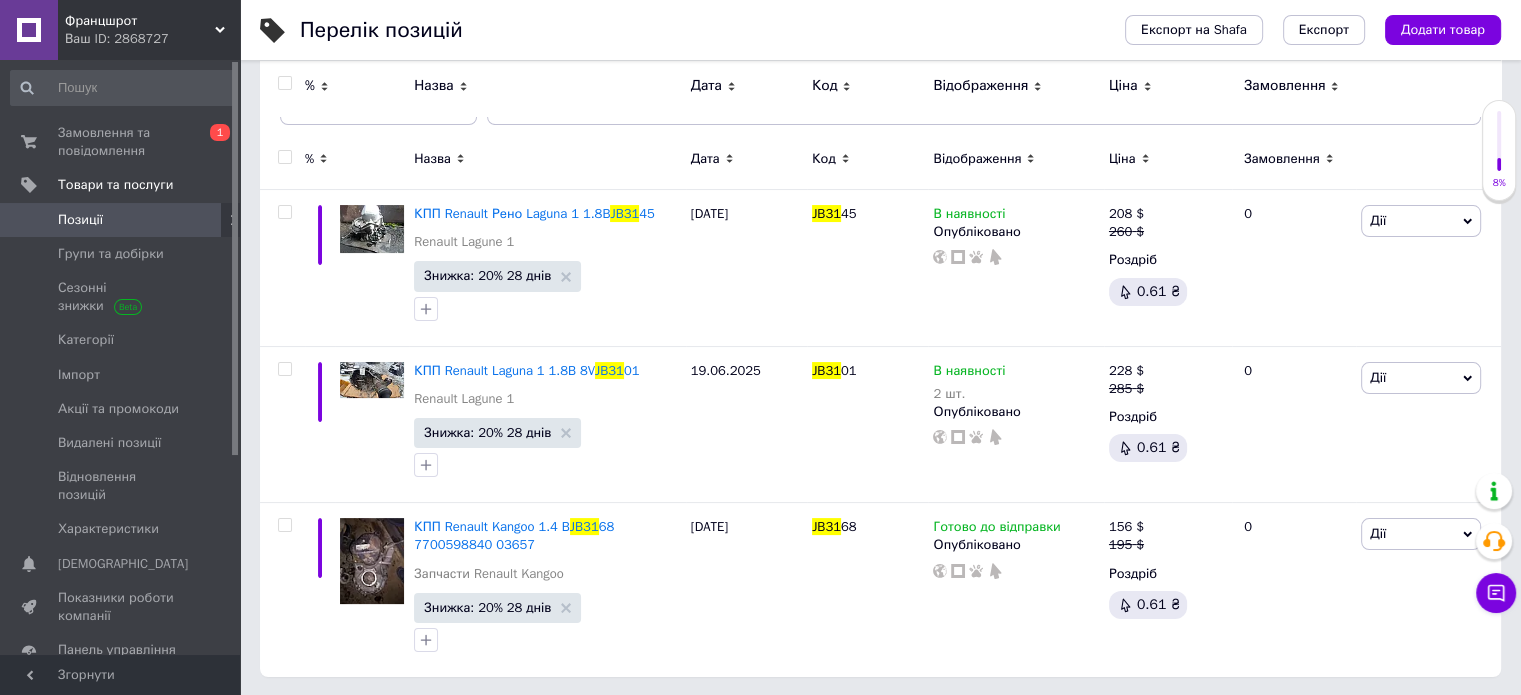 click on "Позиції" at bounding box center (121, 220) 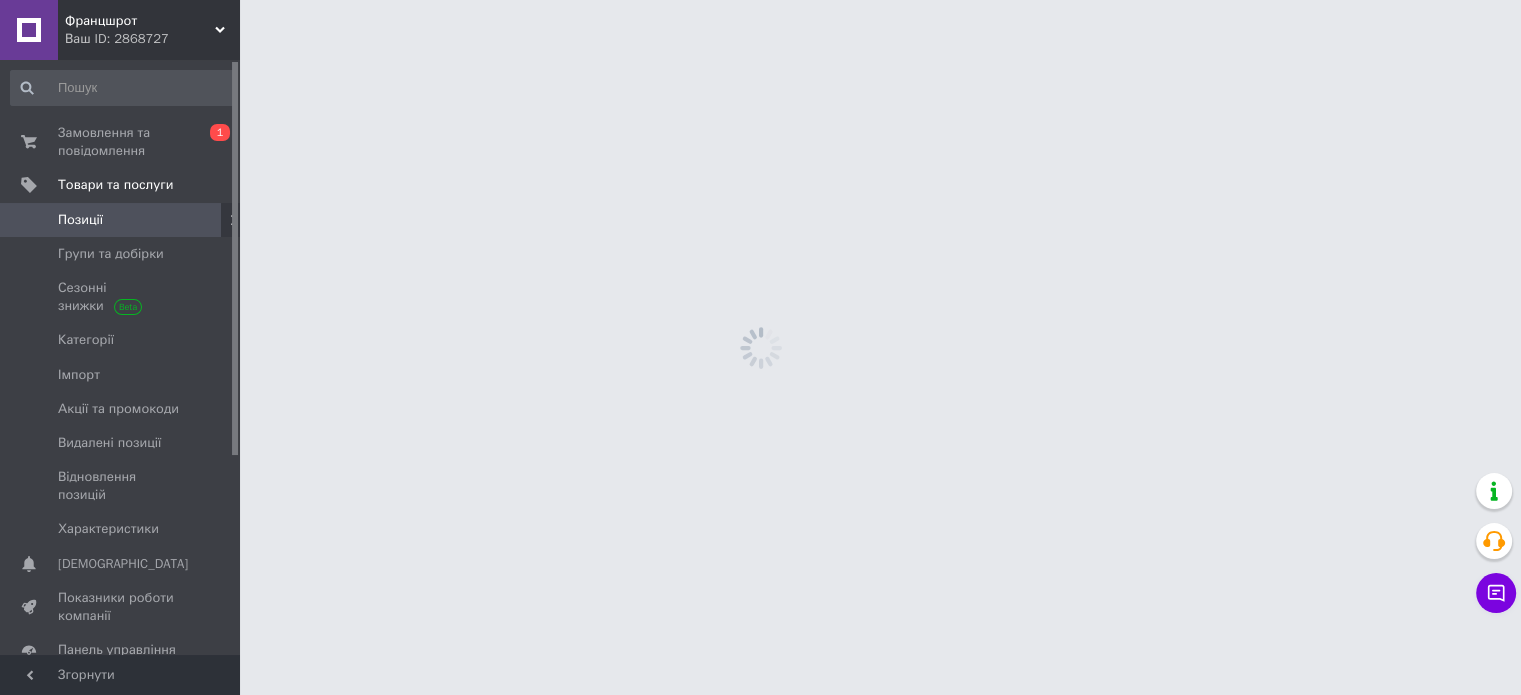 scroll, scrollTop: 0, scrollLeft: 0, axis: both 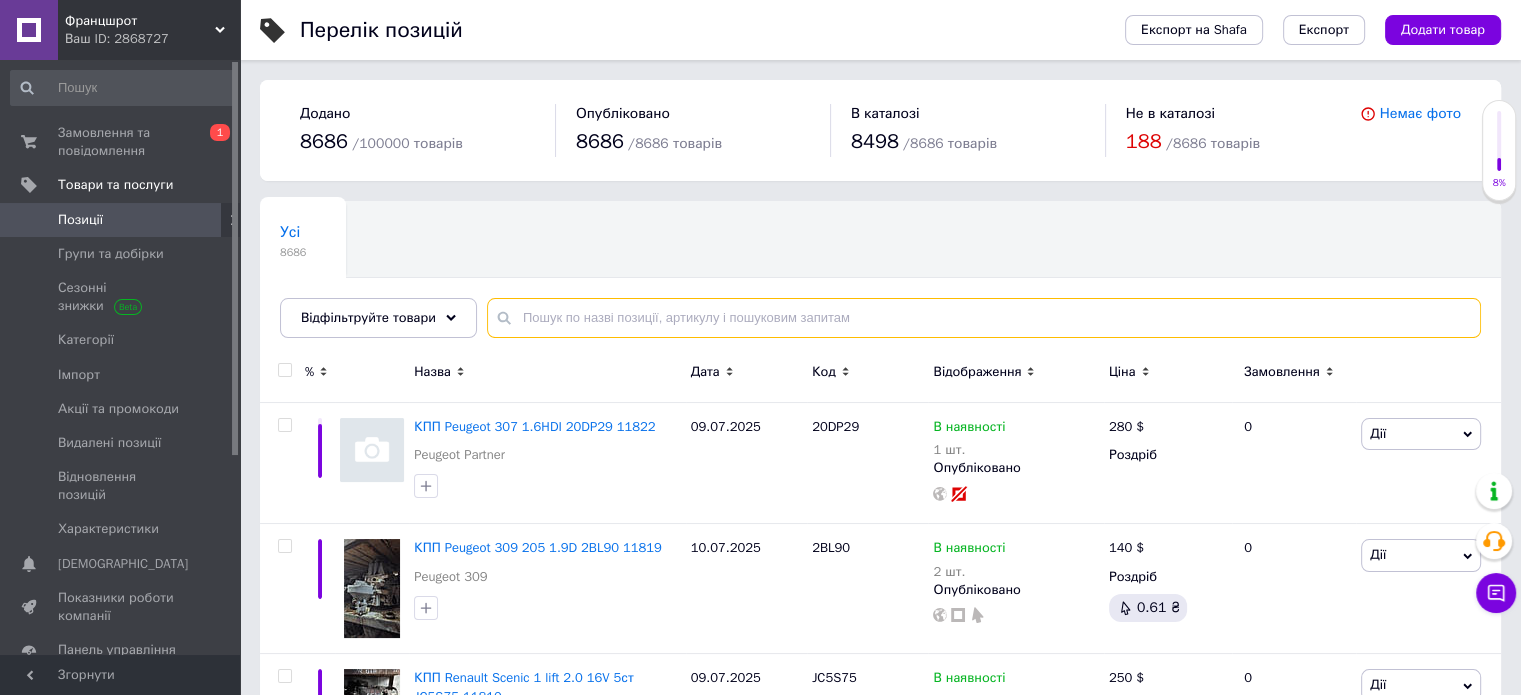click at bounding box center [984, 318] 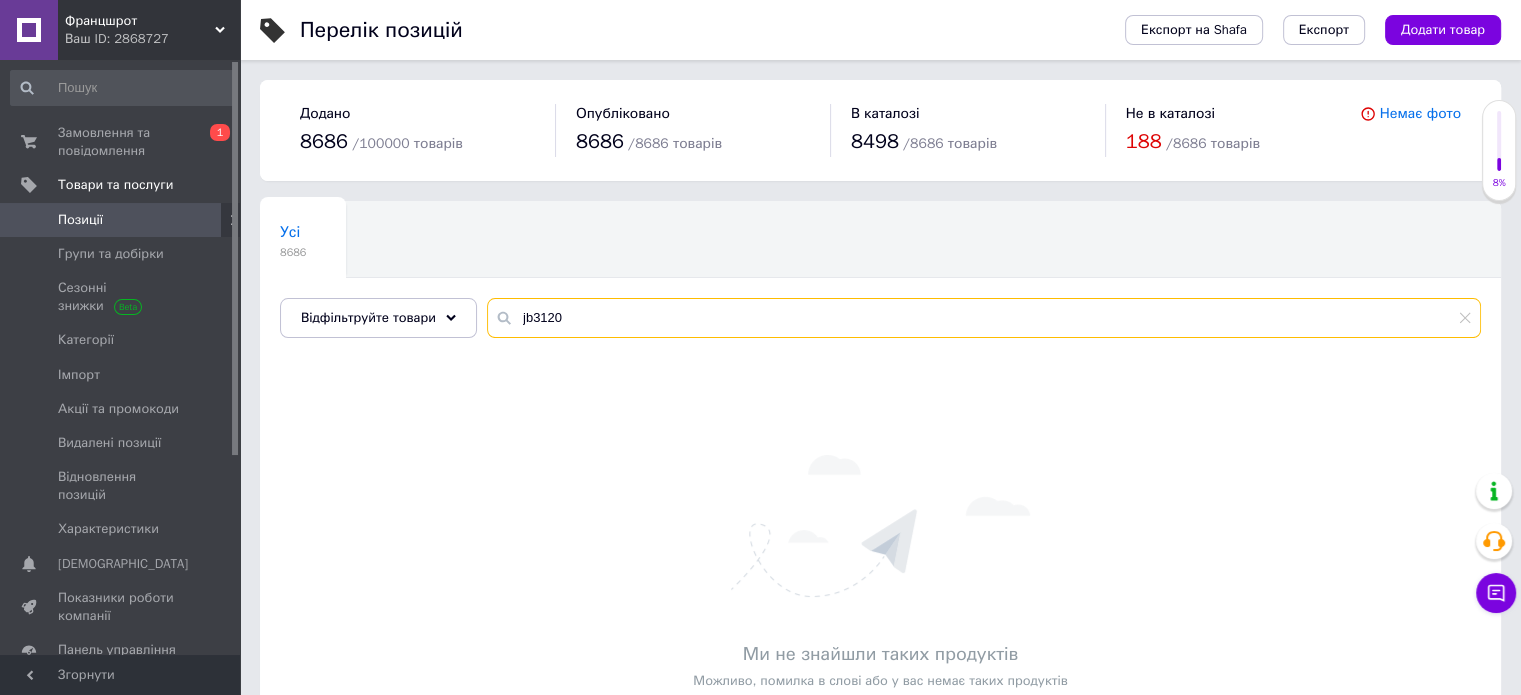 click on "jb3120" at bounding box center [984, 318] 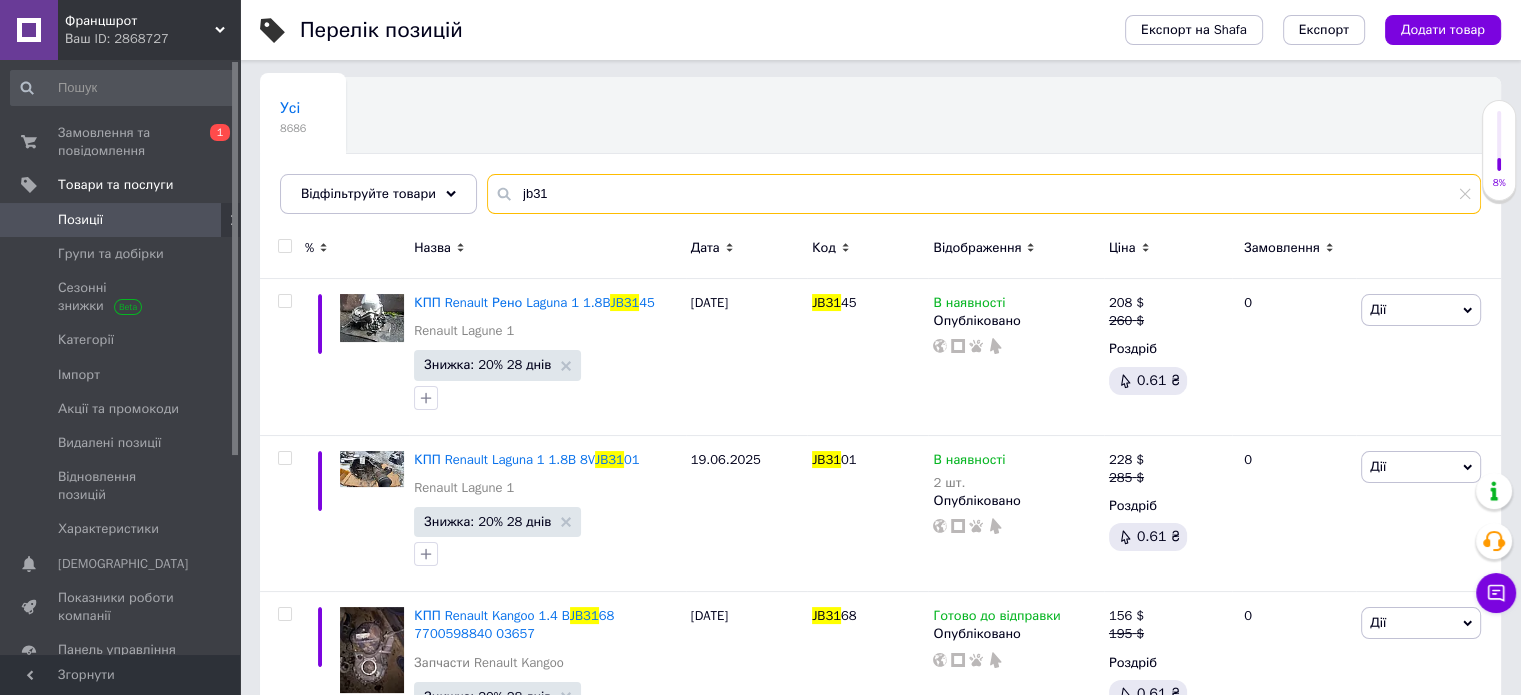 scroll, scrollTop: 213, scrollLeft: 0, axis: vertical 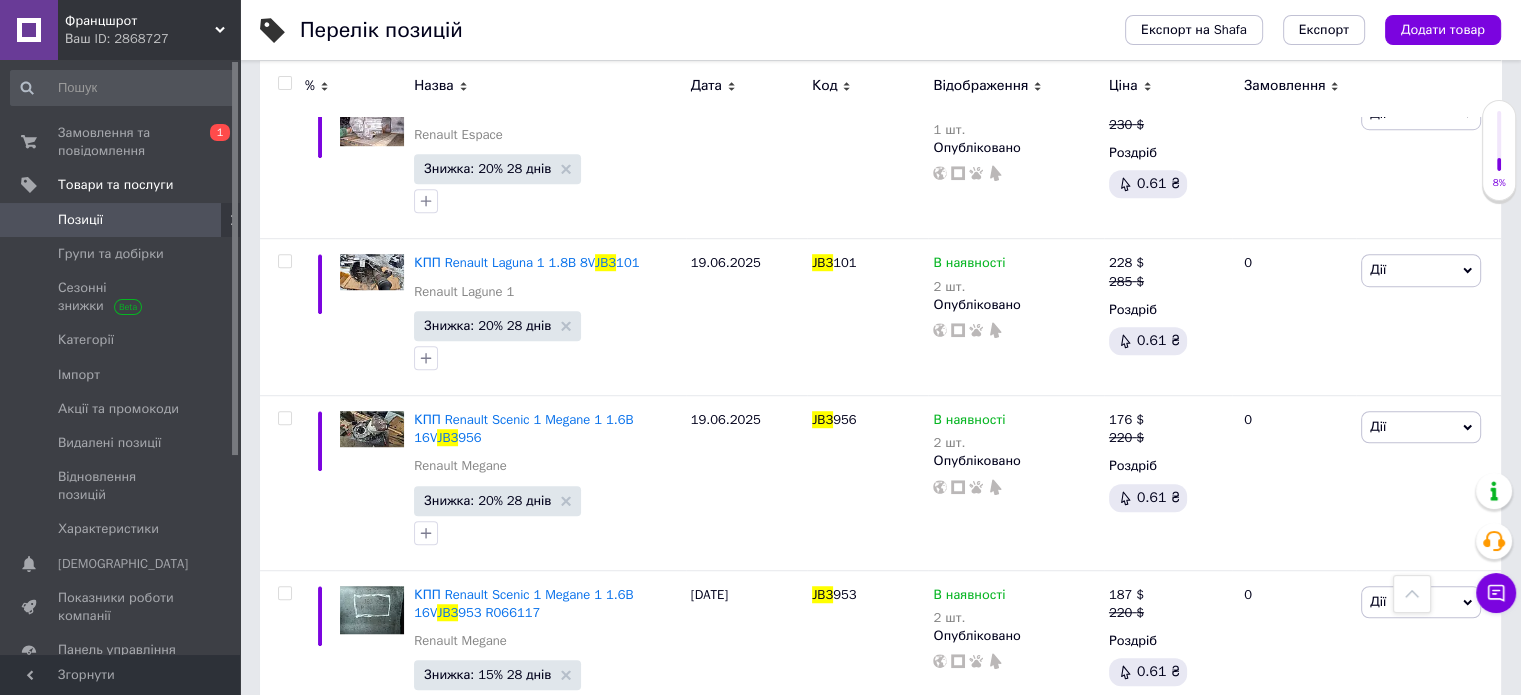 type on "jb3" 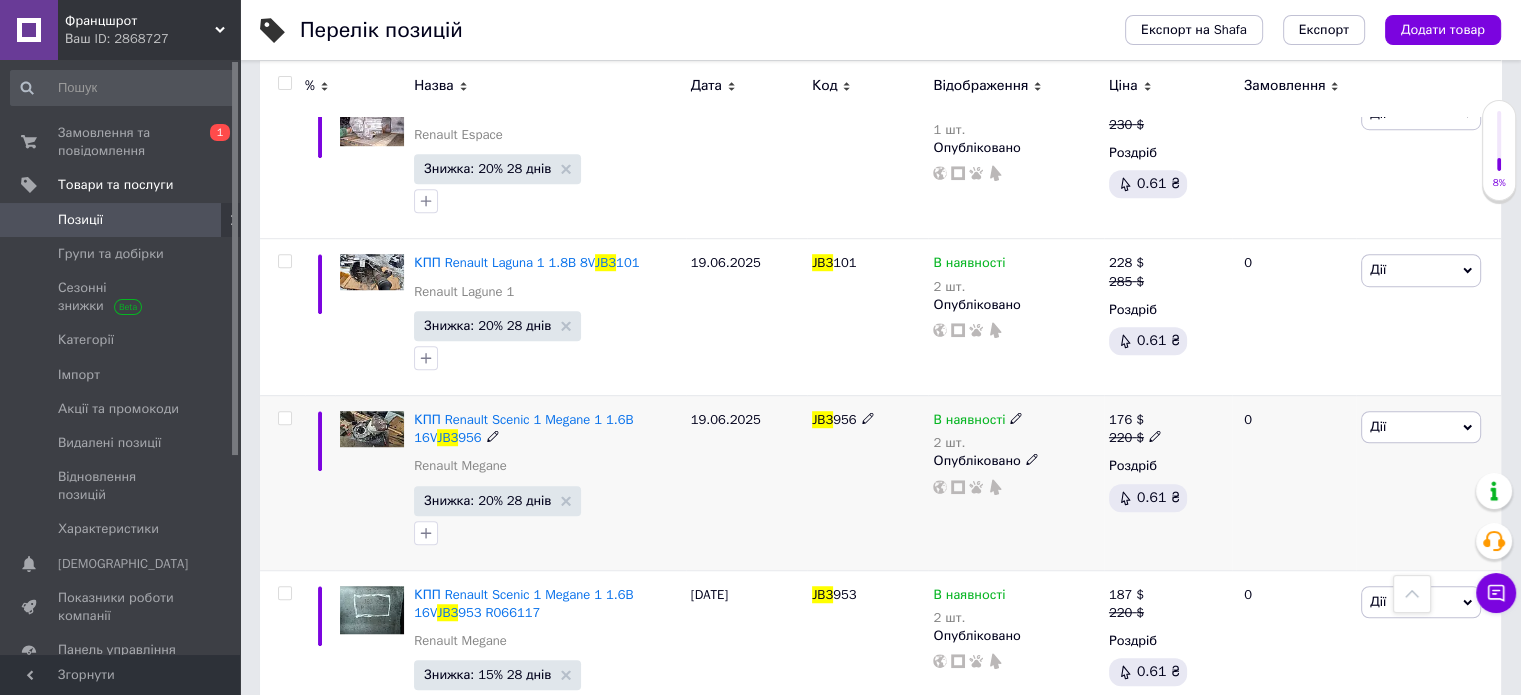 click on "Дії" at bounding box center (1421, 427) 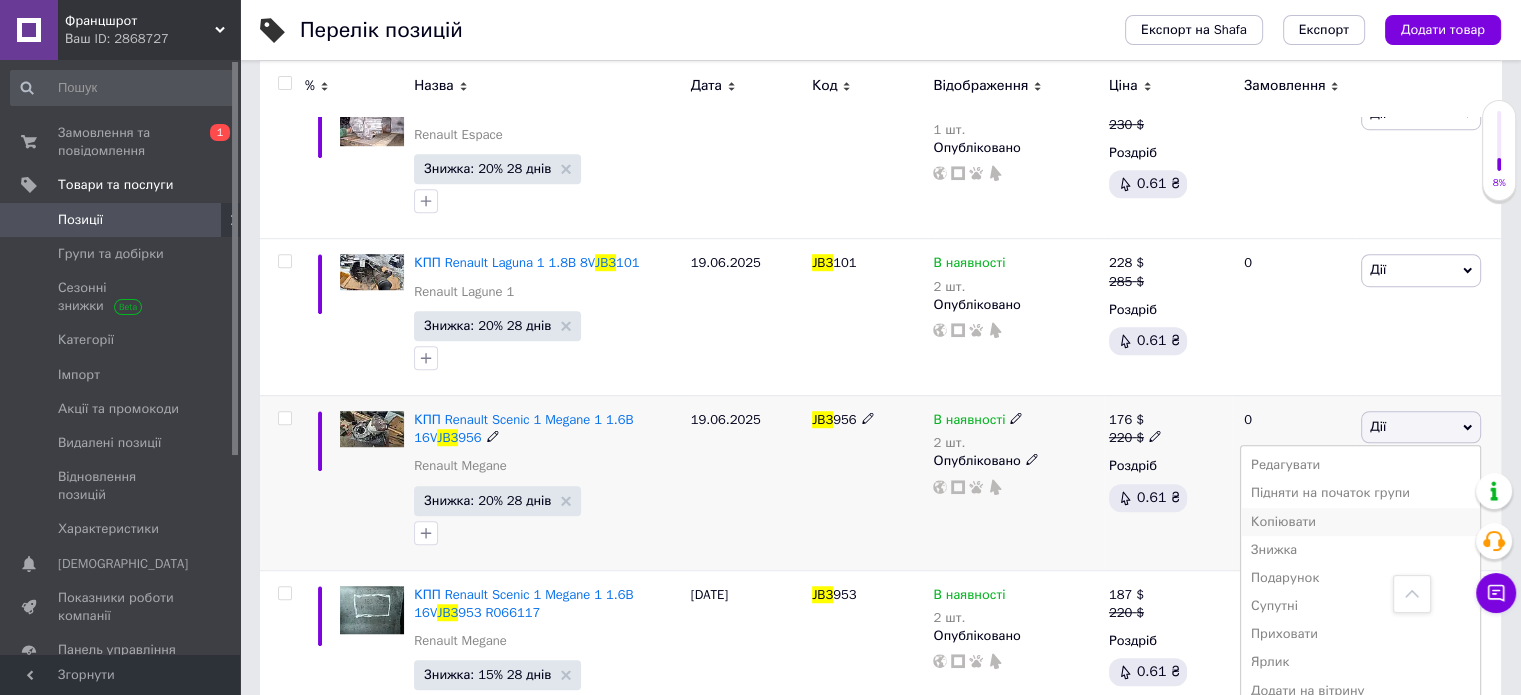click on "Копіювати" at bounding box center [1360, 522] 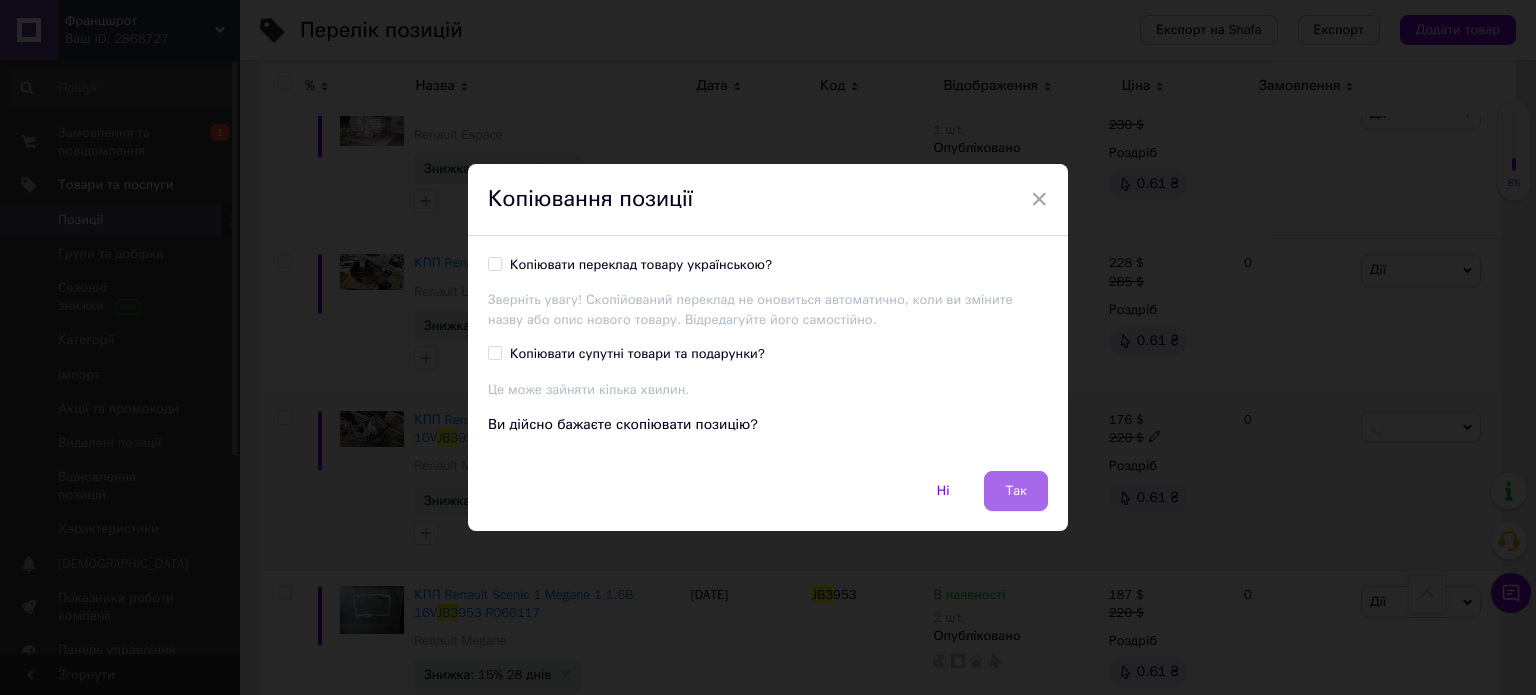 click on "Так" at bounding box center (1016, 491) 